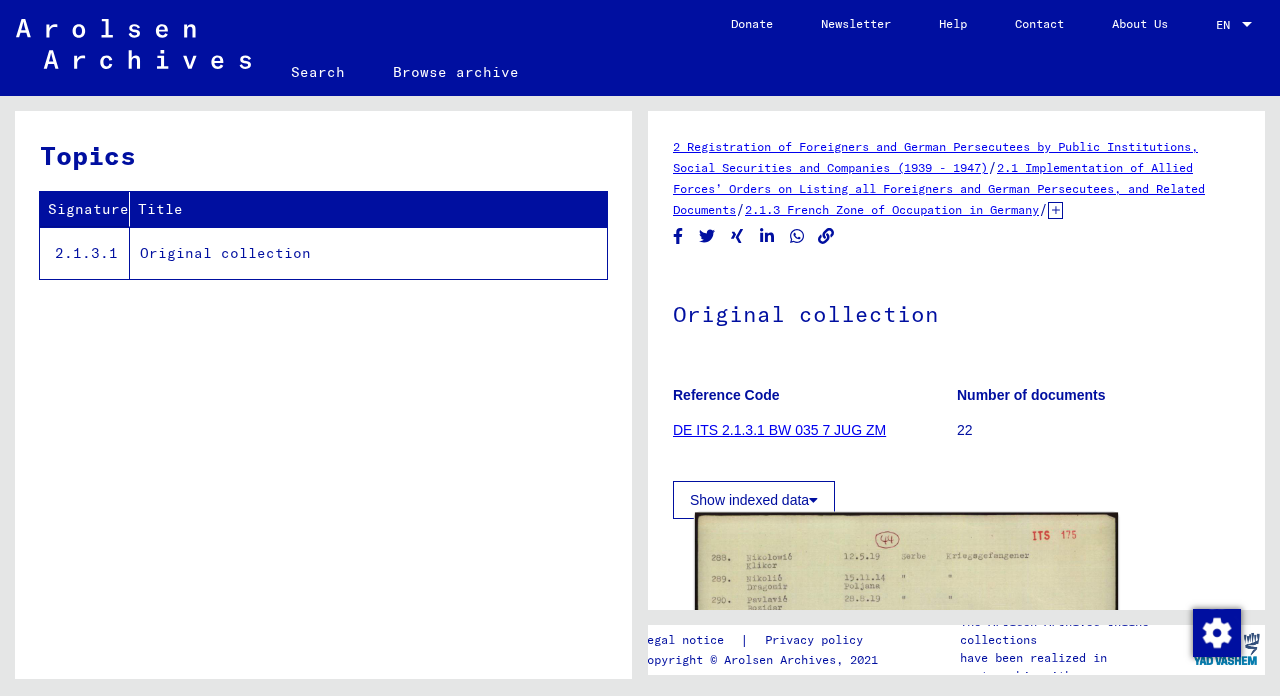 scroll, scrollTop: 0, scrollLeft: 0, axis: both 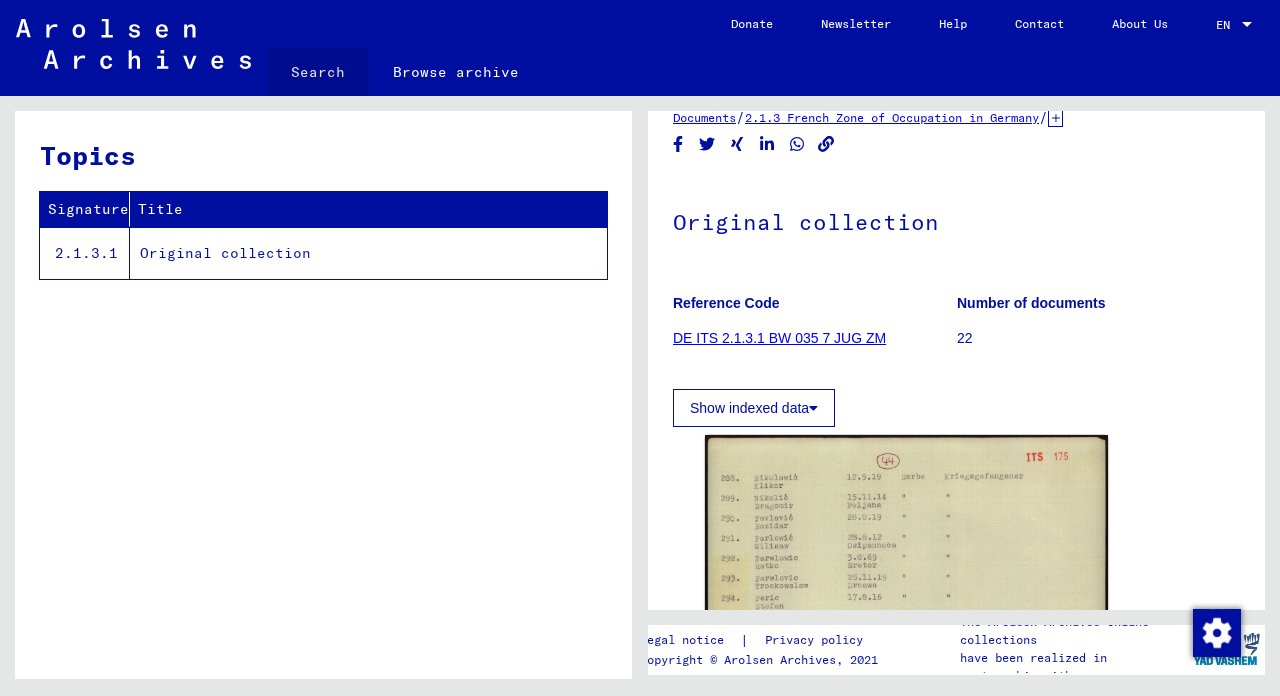 click on "Search" 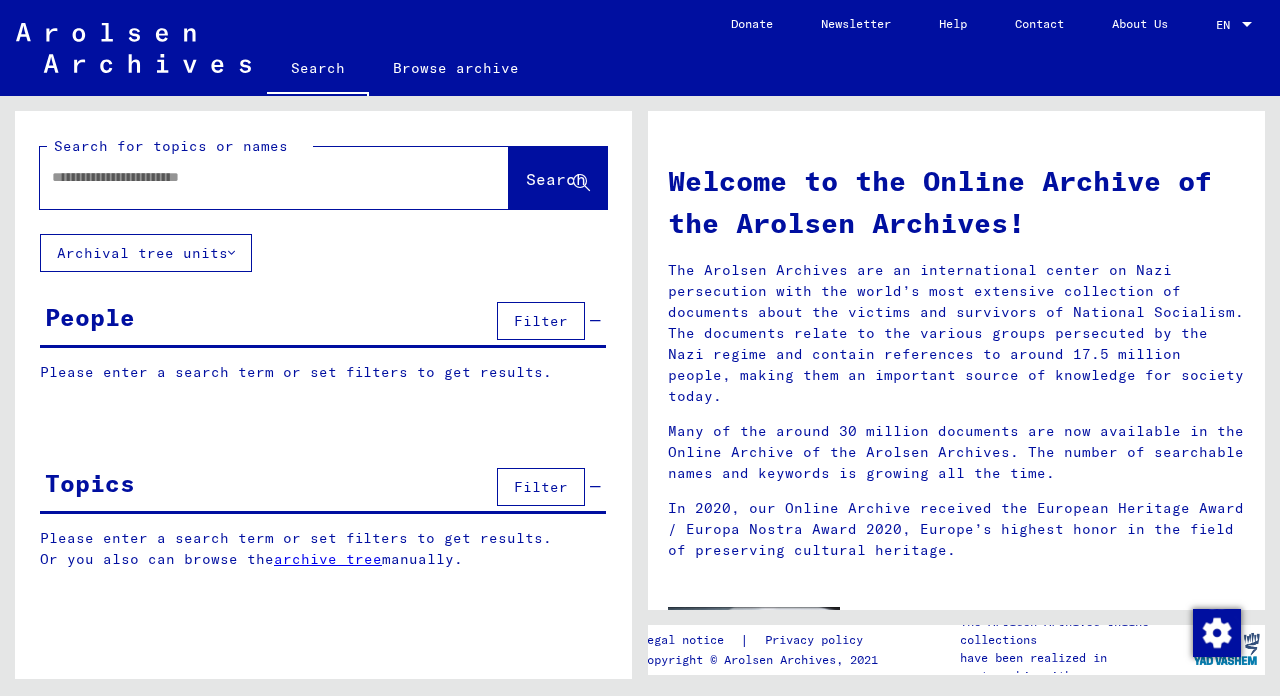 click at bounding box center (250, 177) 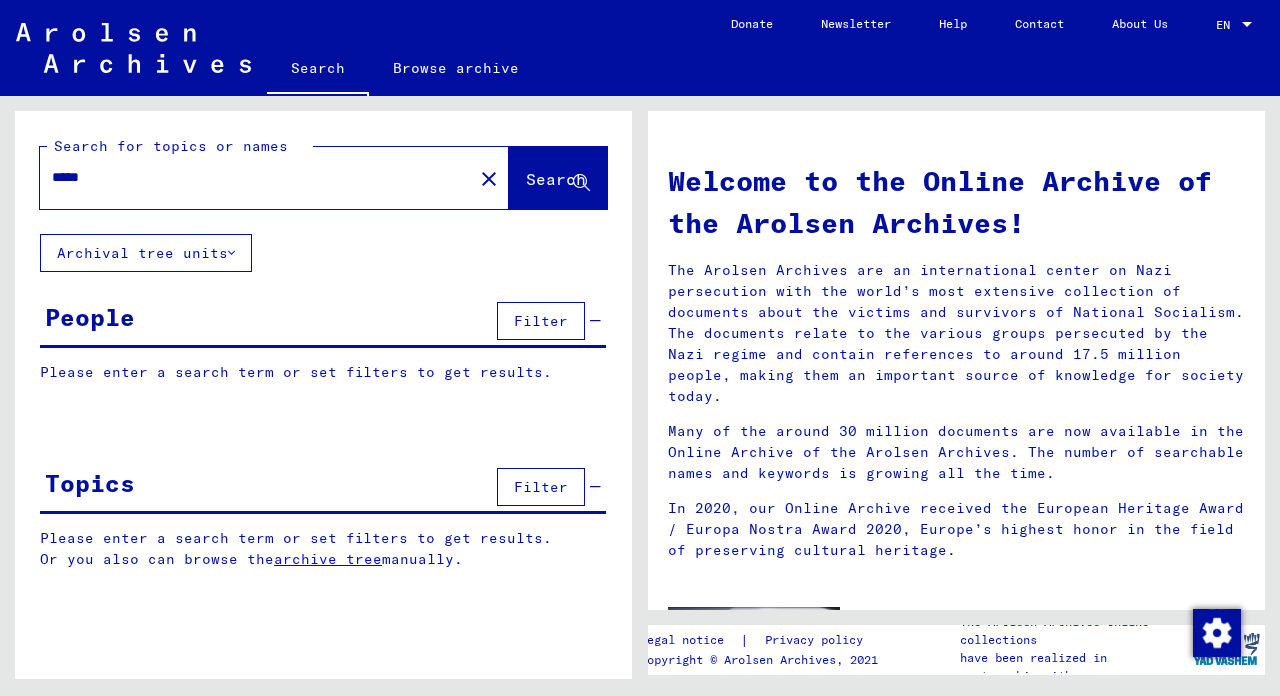 type on "*****" 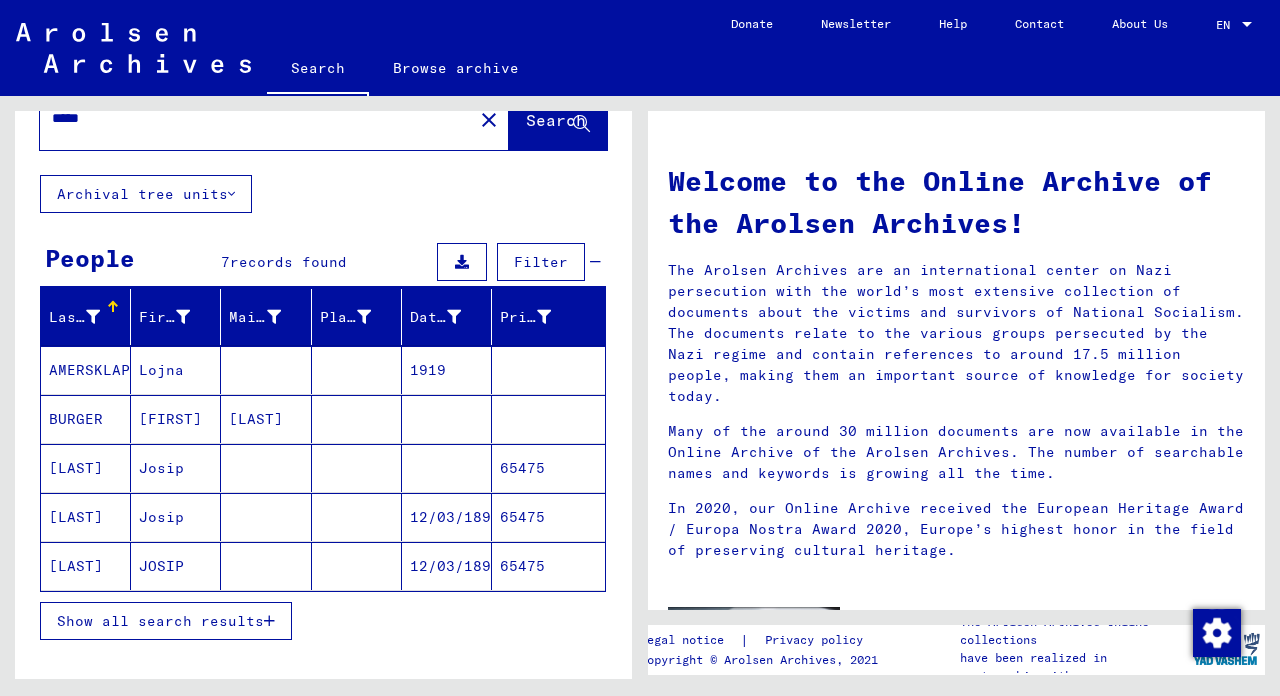 scroll, scrollTop: 64, scrollLeft: 0, axis: vertical 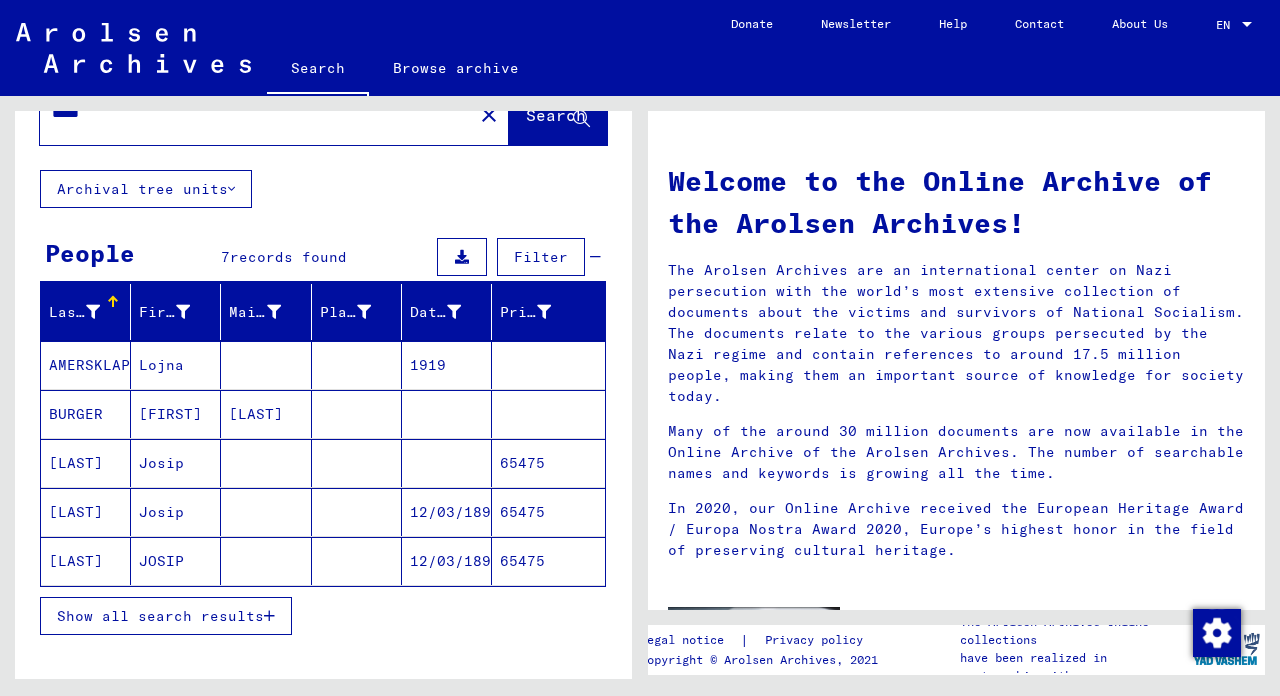 click on "Show all search results" at bounding box center [160, 616] 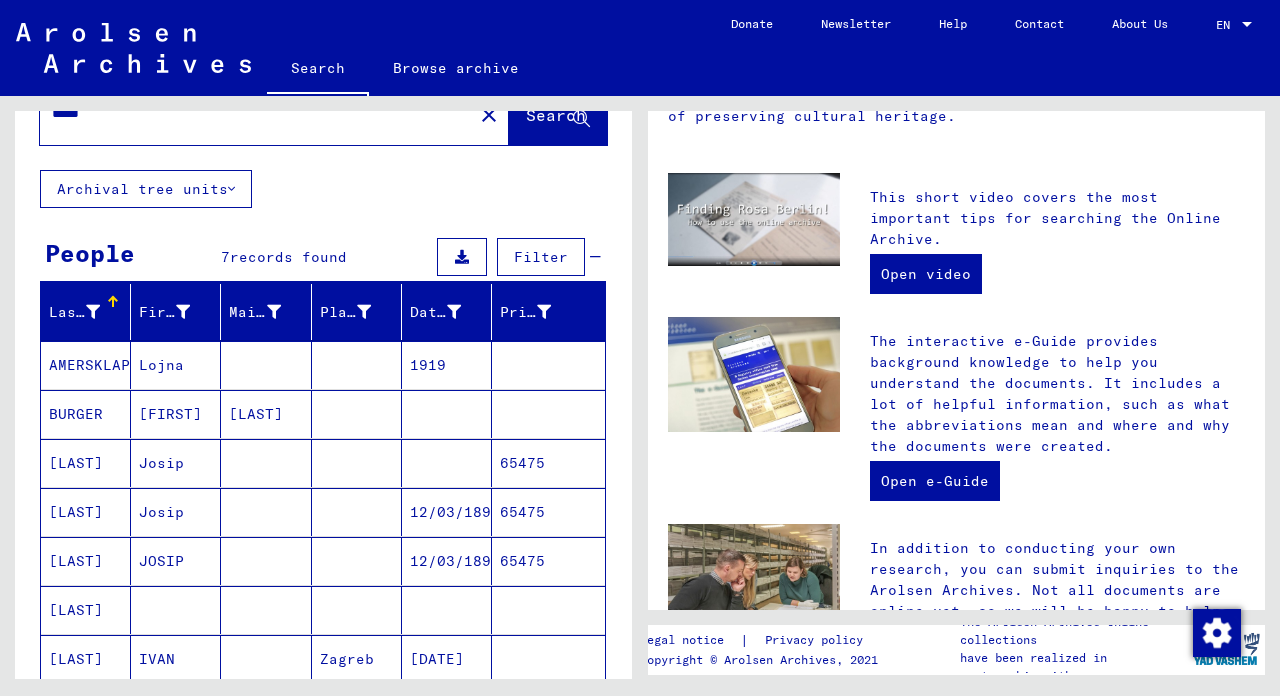 scroll, scrollTop: 435, scrollLeft: 0, axis: vertical 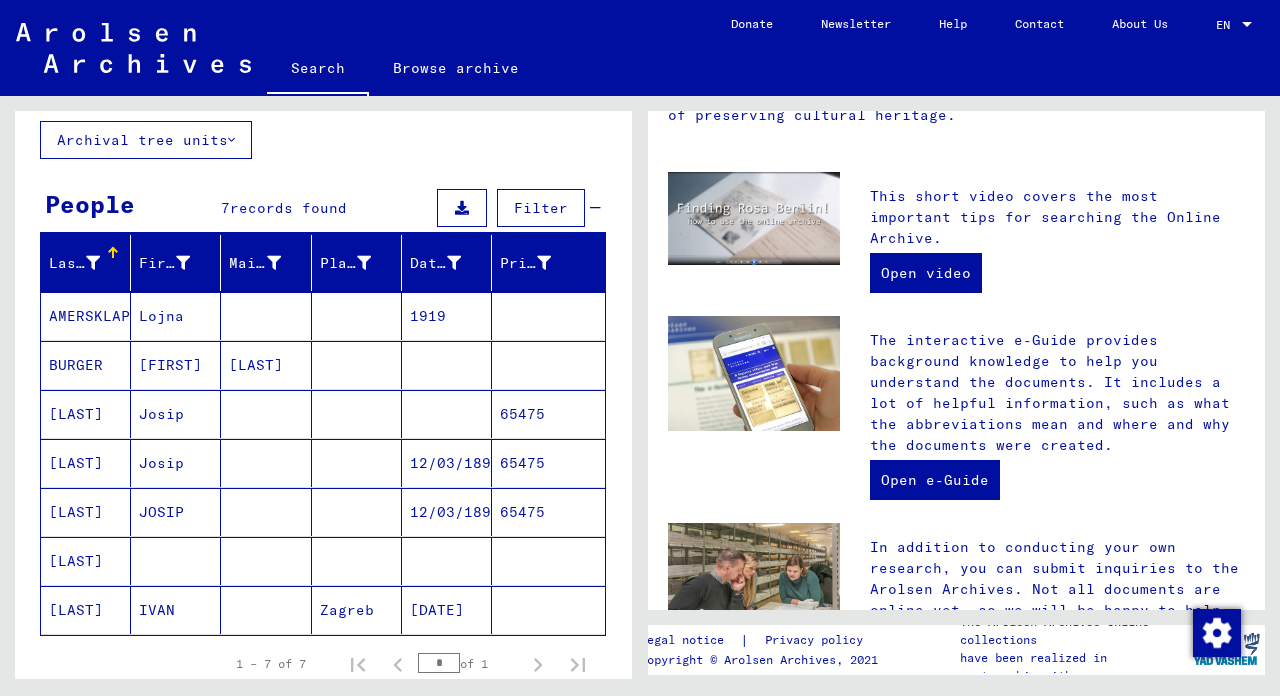 click on "[LAST]" 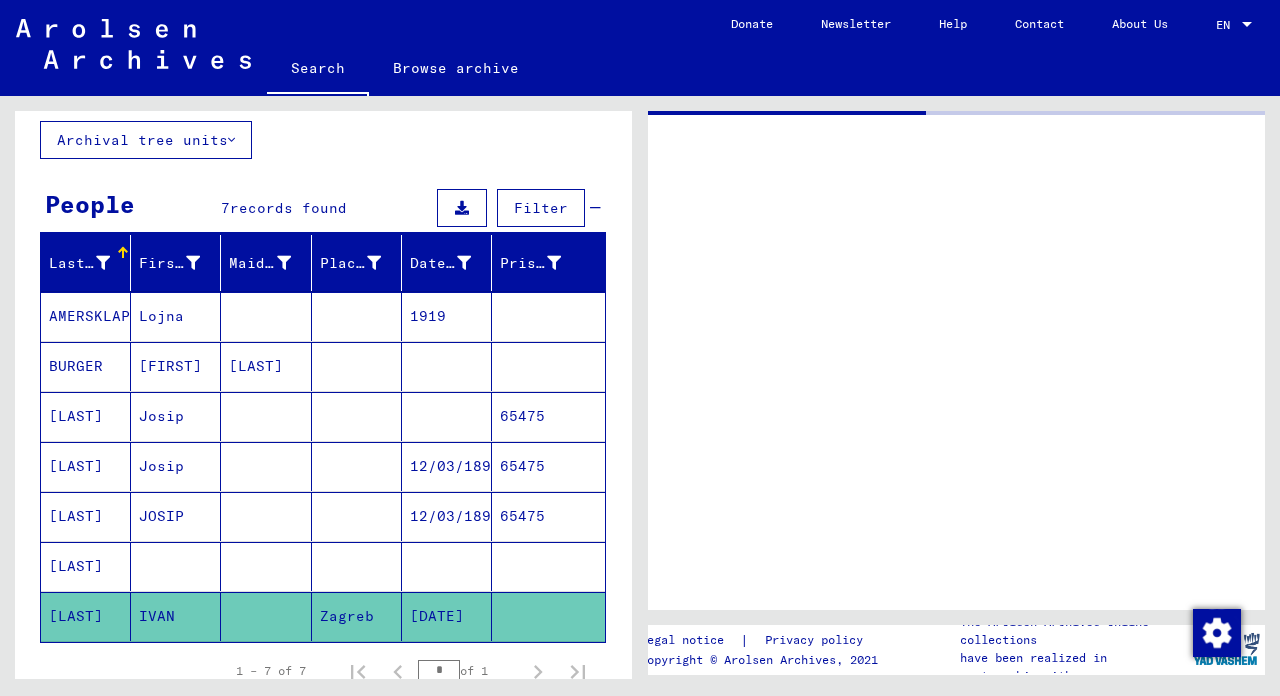 scroll, scrollTop: 0, scrollLeft: 0, axis: both 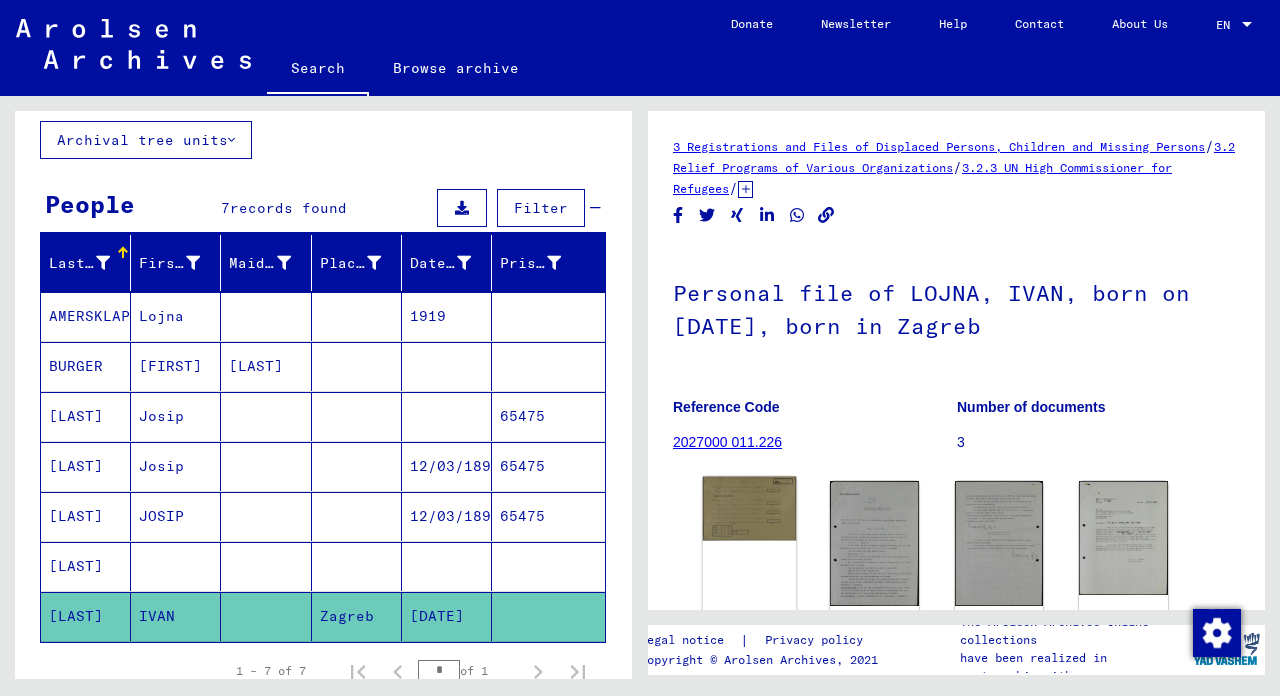 click 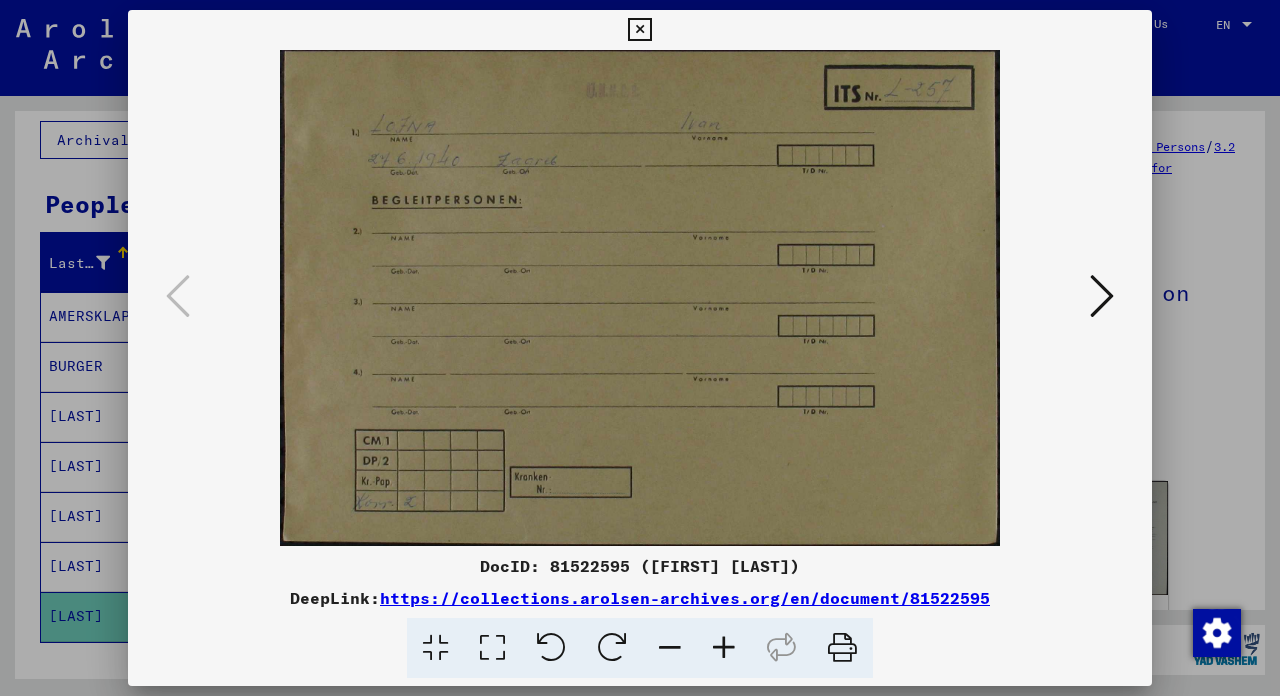 click at bounding box center [1102, 296] 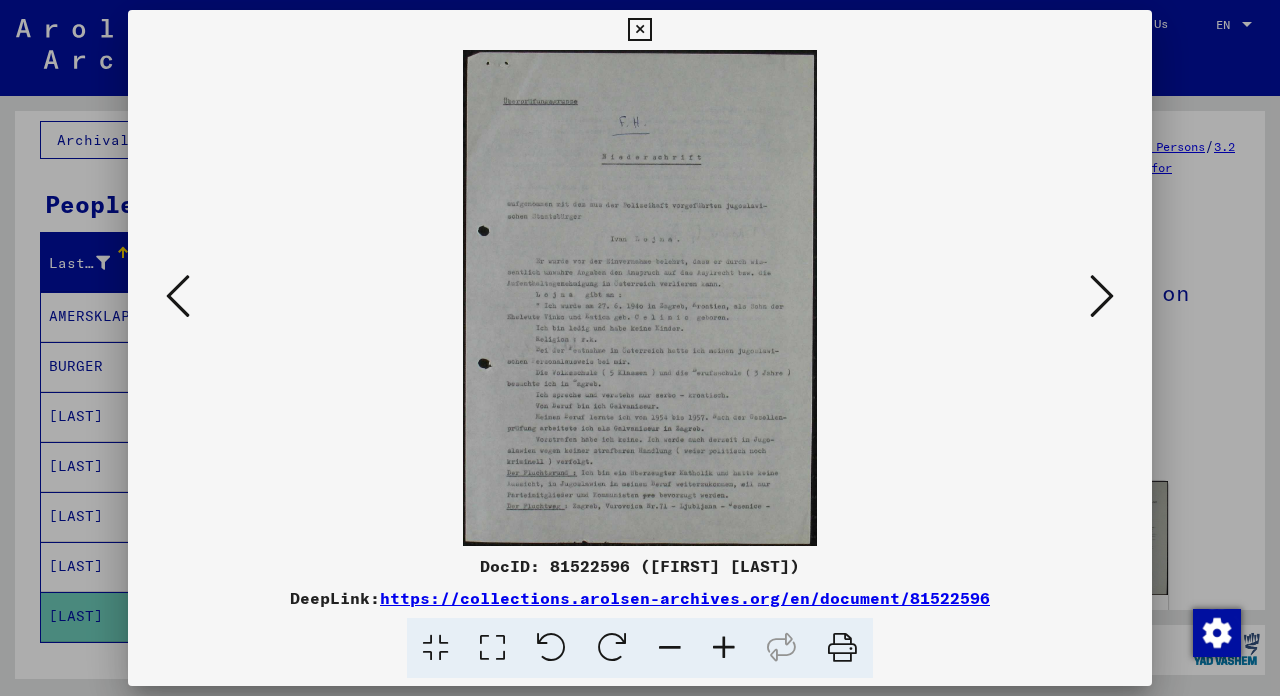 click at bounding box center (724, 648) 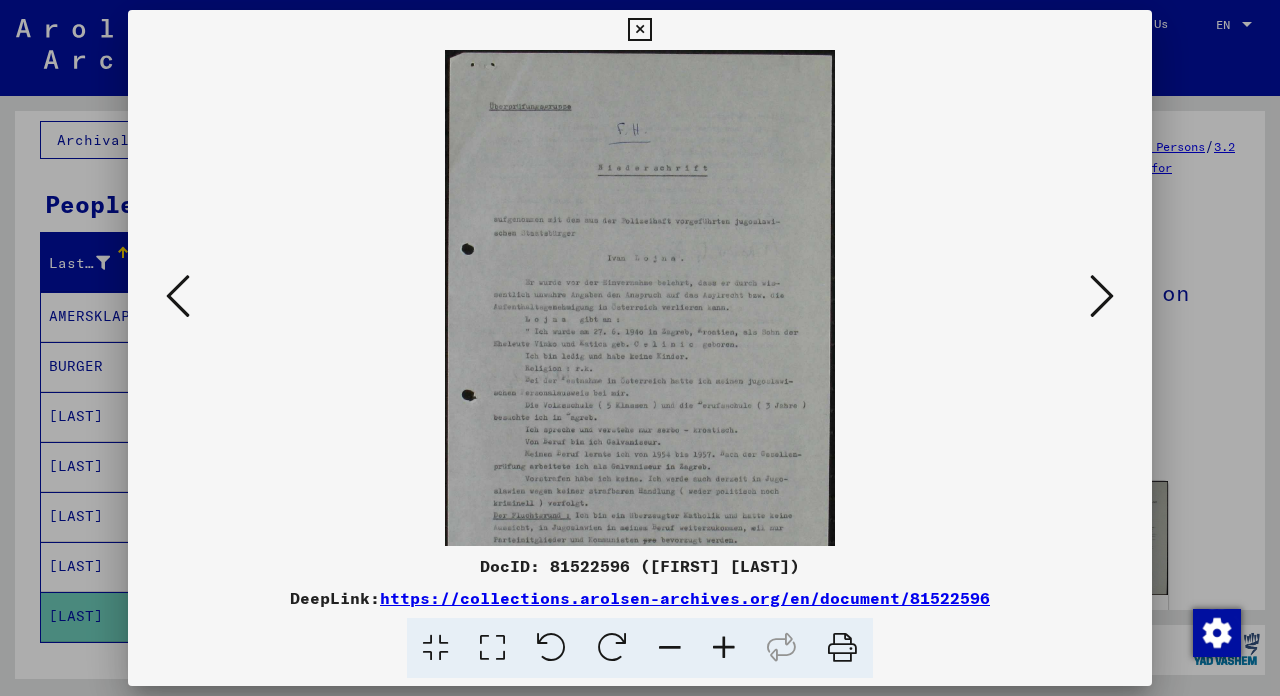 click at bounding box center (724, 648) 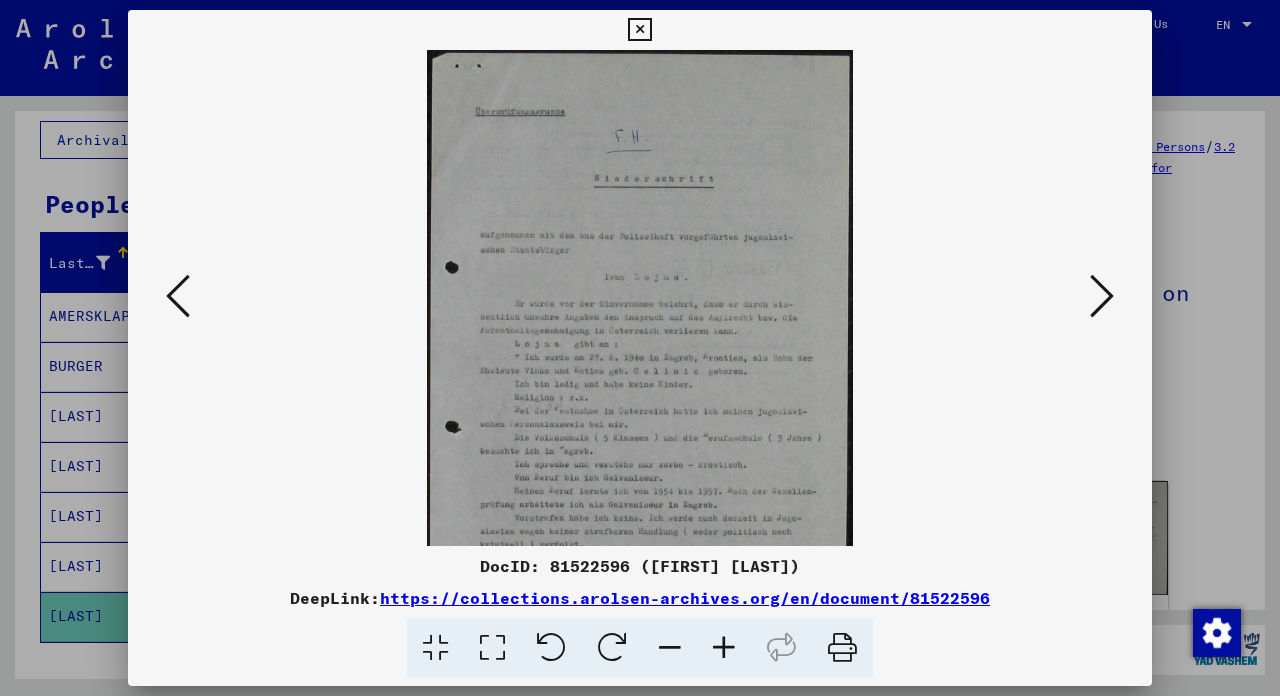 click at bounding box center [724, 648] 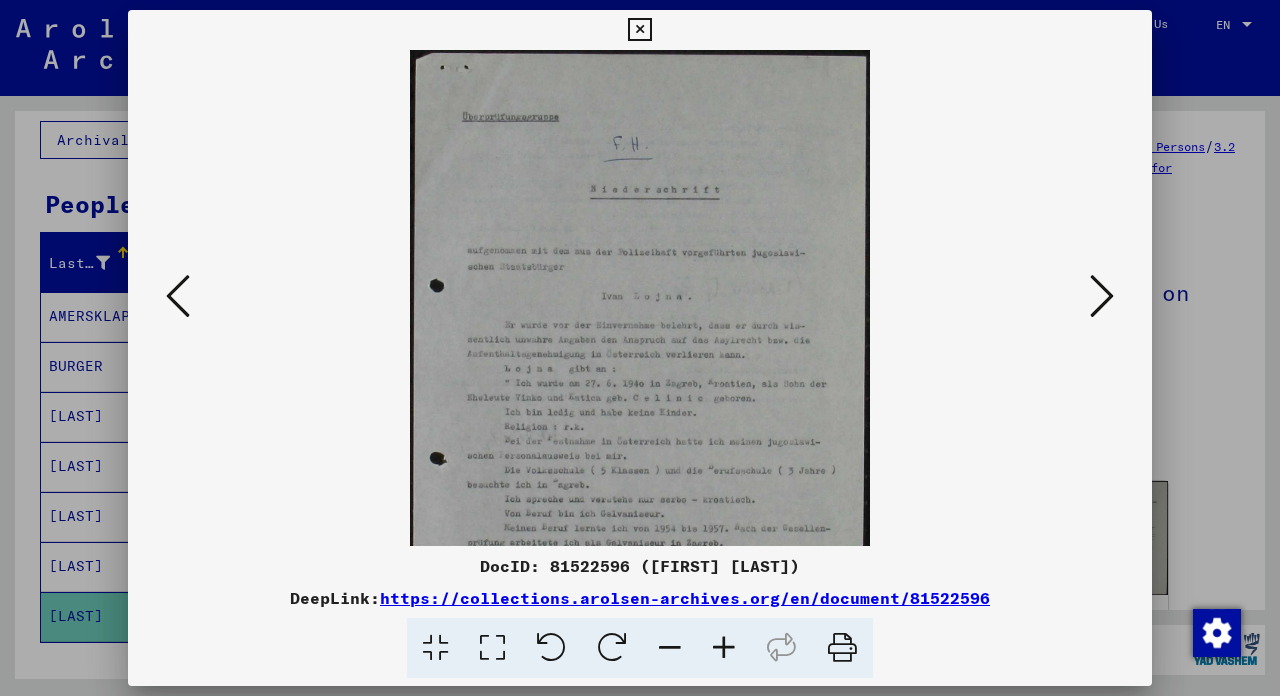 click at bounding box center (724, 648) 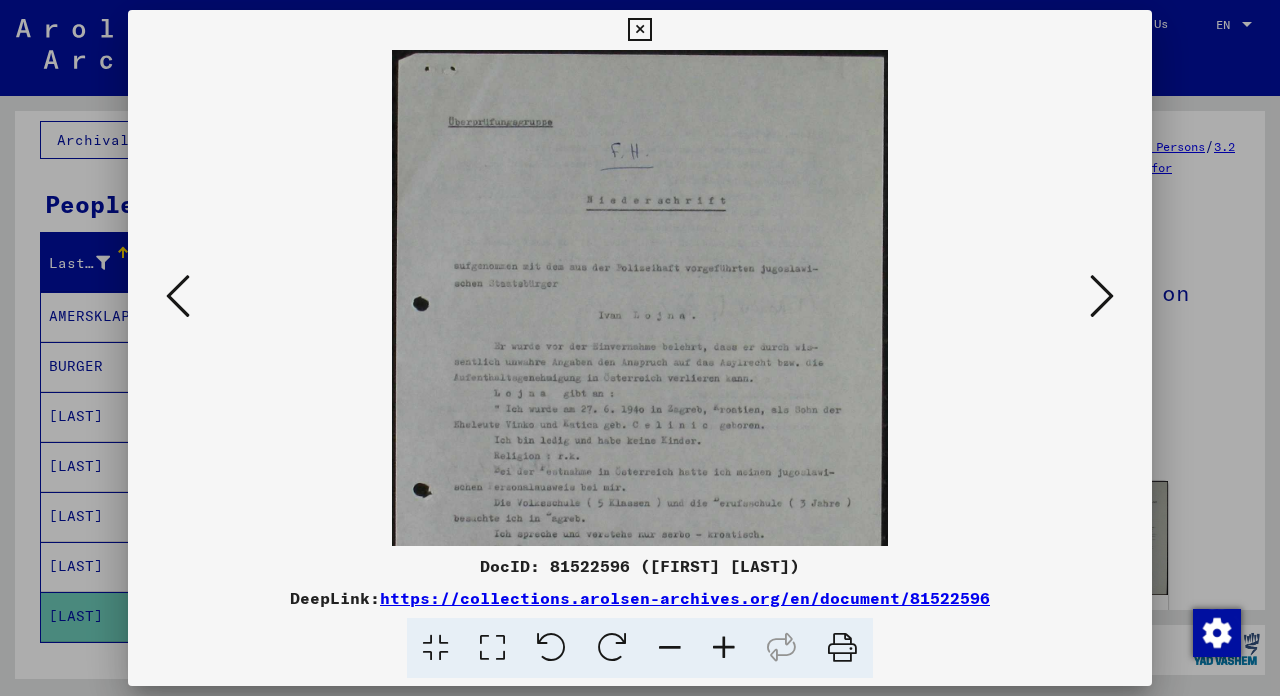 click at bounding box center [724, 648] 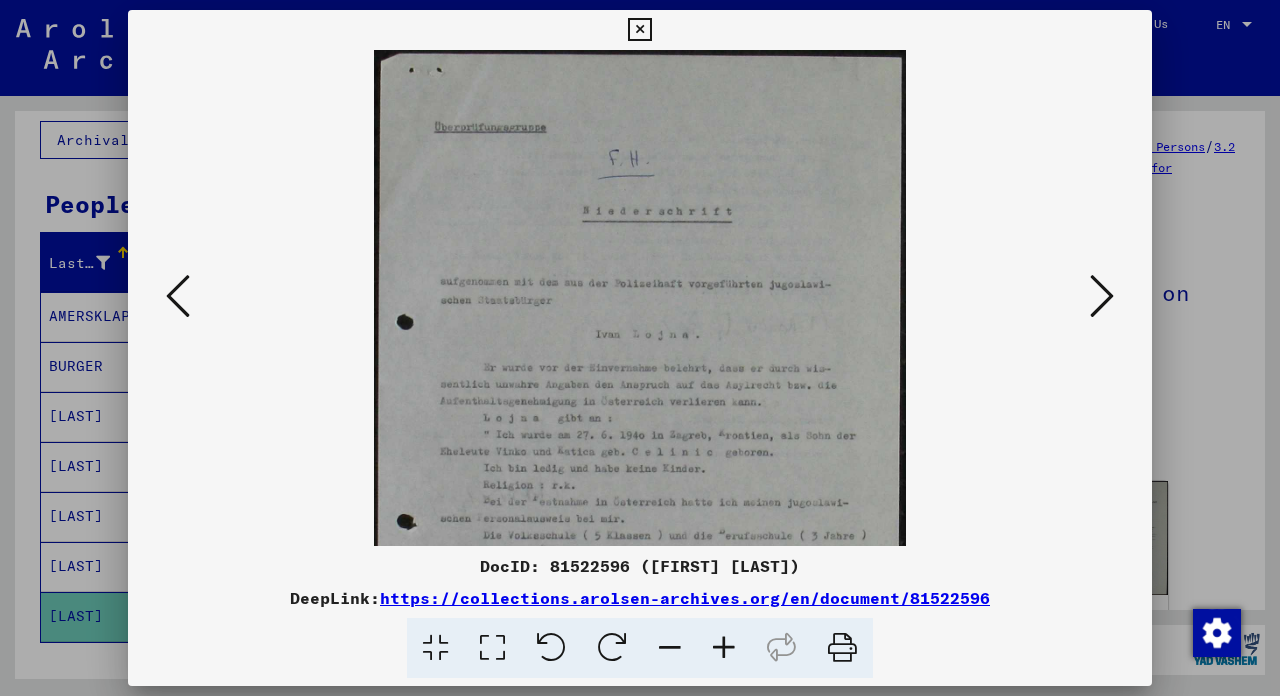 click at bounding box center [724, 648] 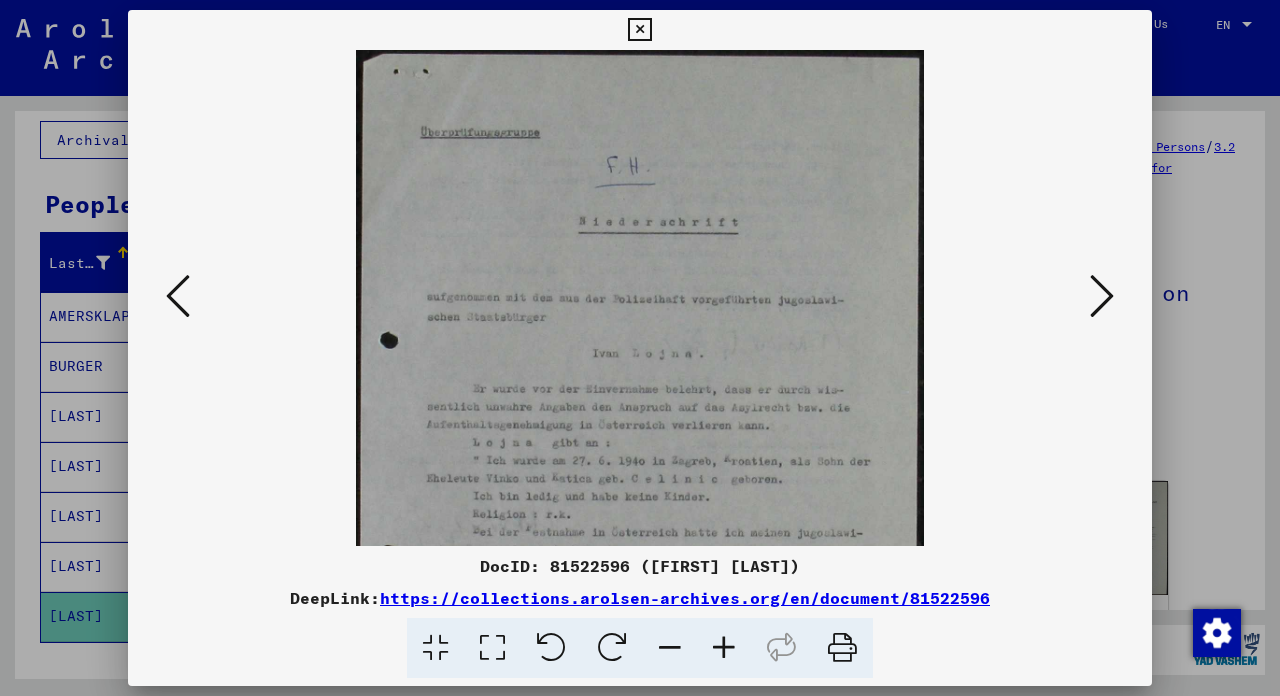 click at bounding box center [724, 648] 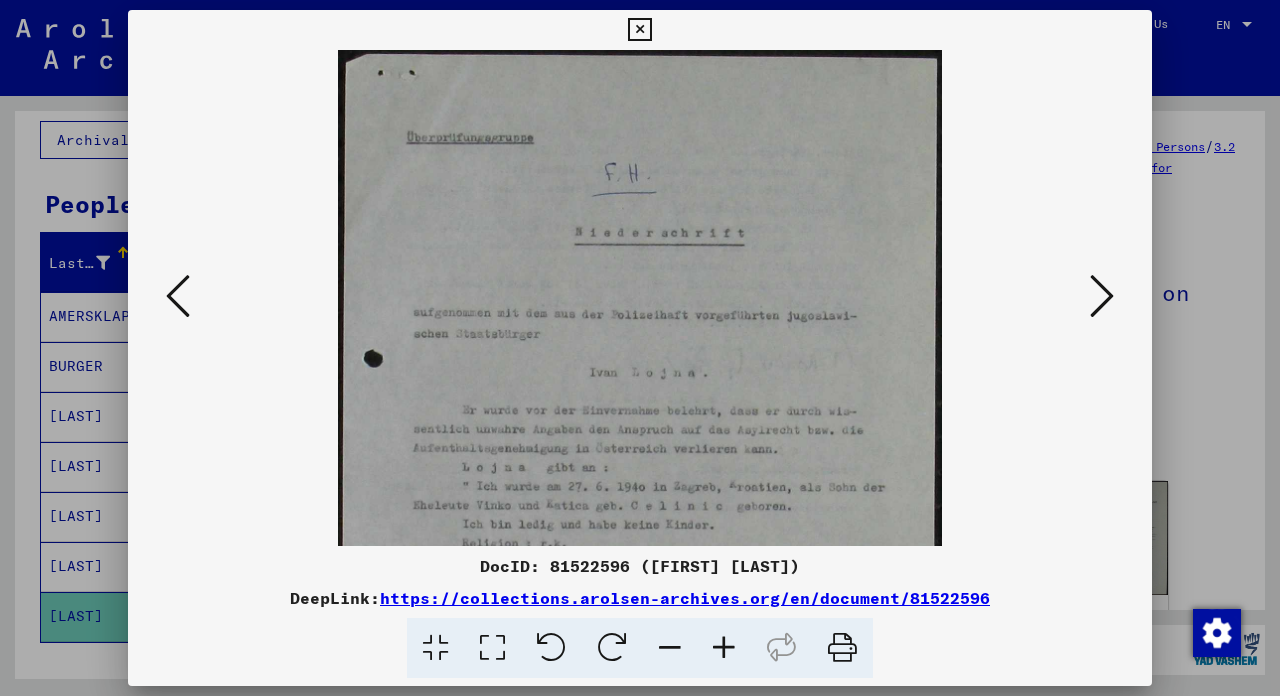 click at bounding box center [724, 648] 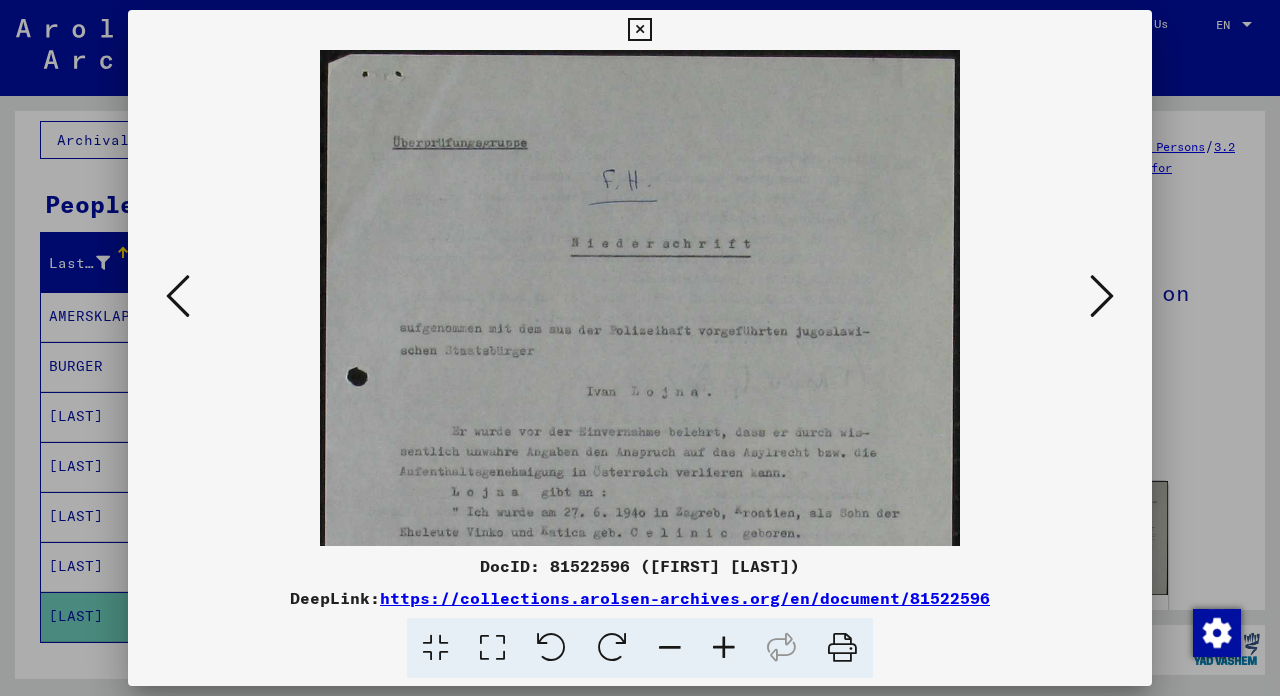 click at bounding box center (724, 648) 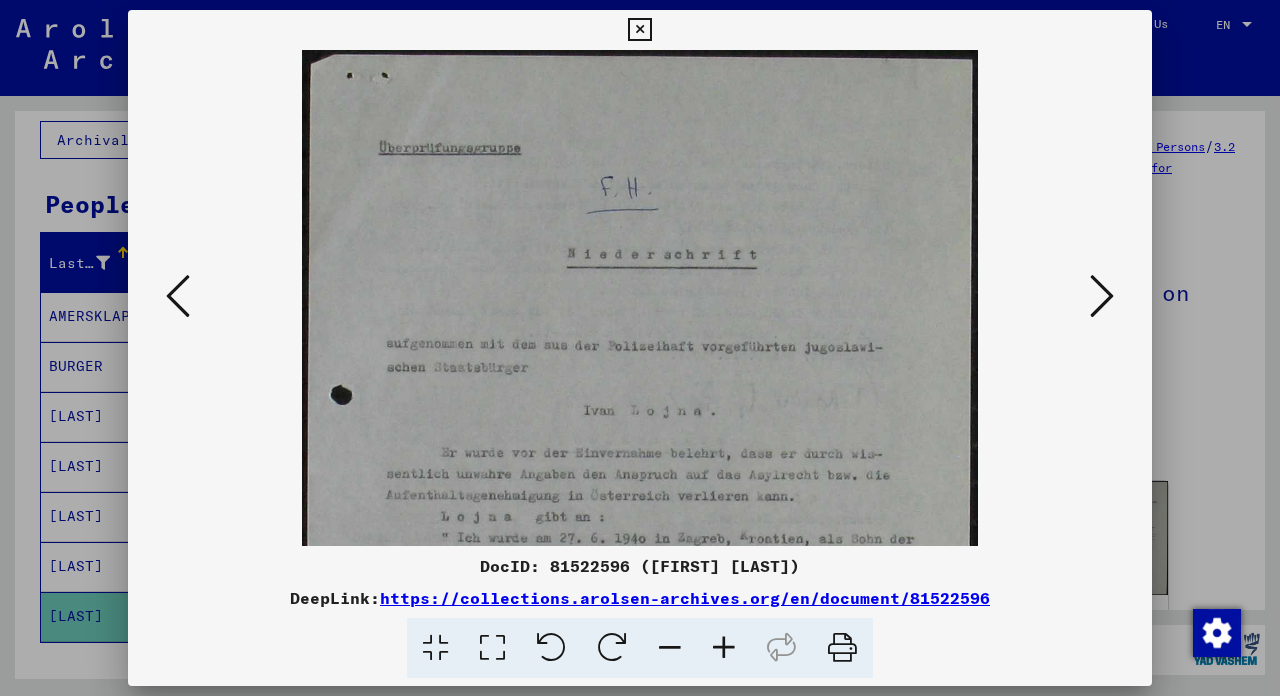 click at bounding box center (1102, 296) 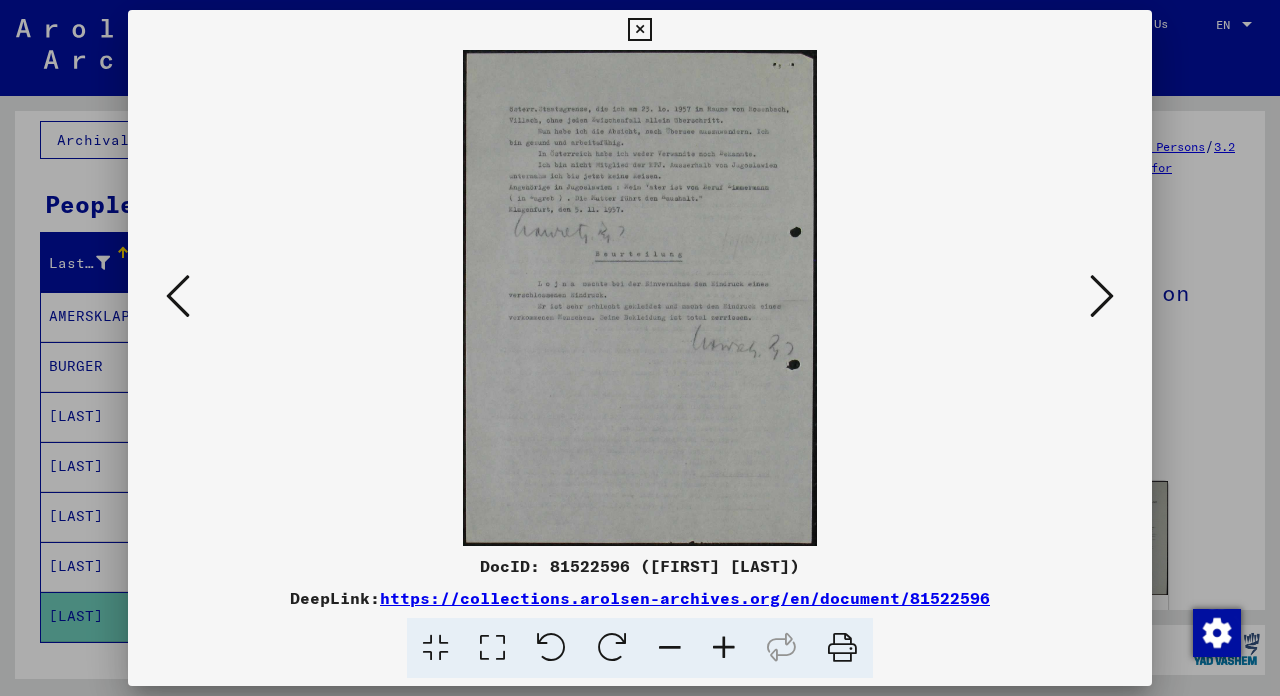 click at bounding box center (724, 648) 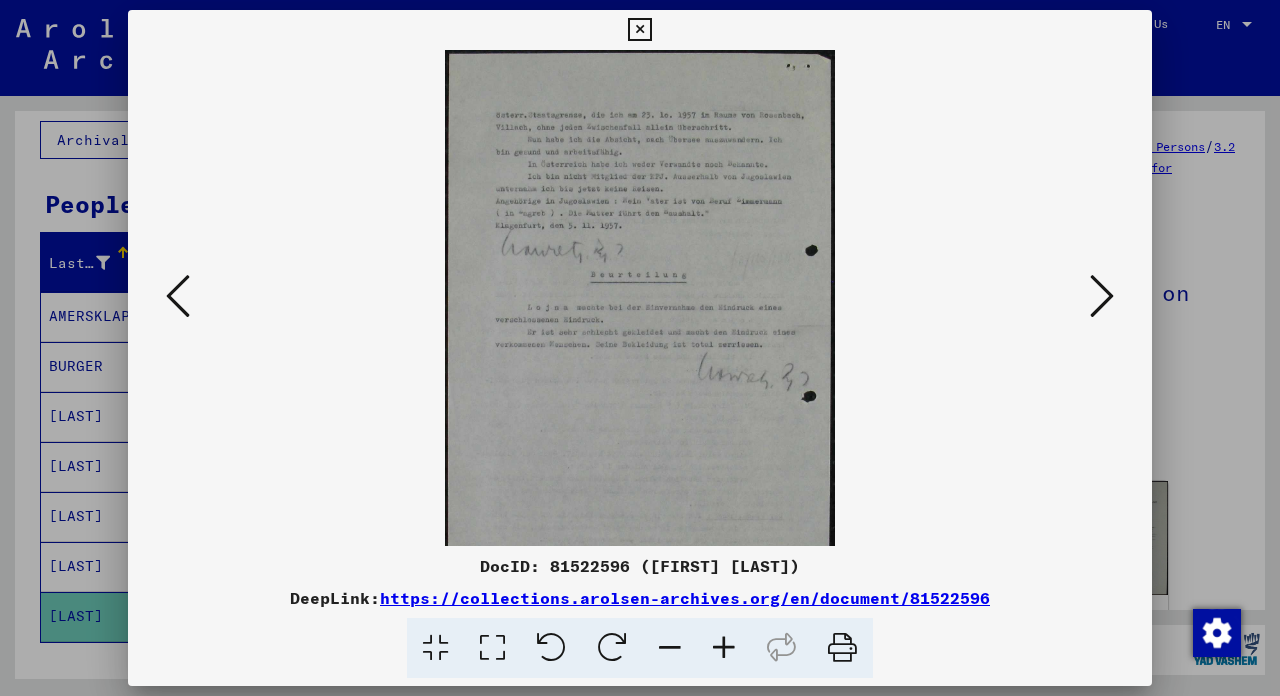 click at bounding box center (724, 648) 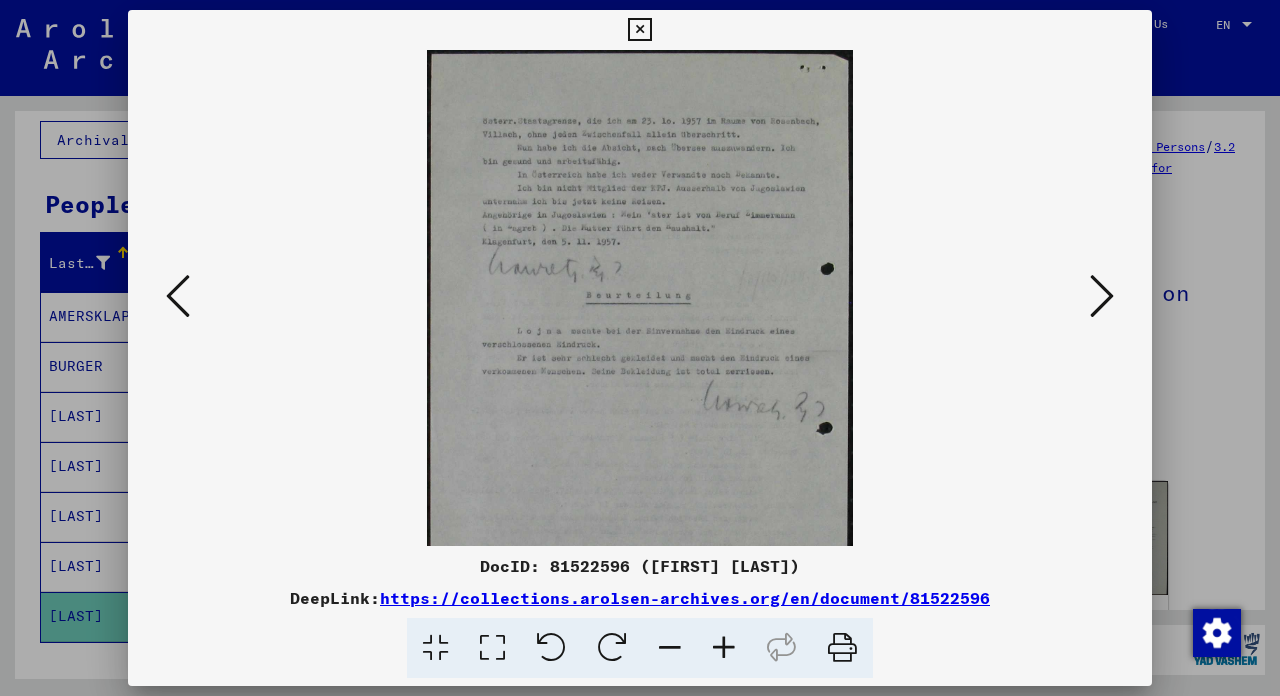 click at bounding box center [724, 648] 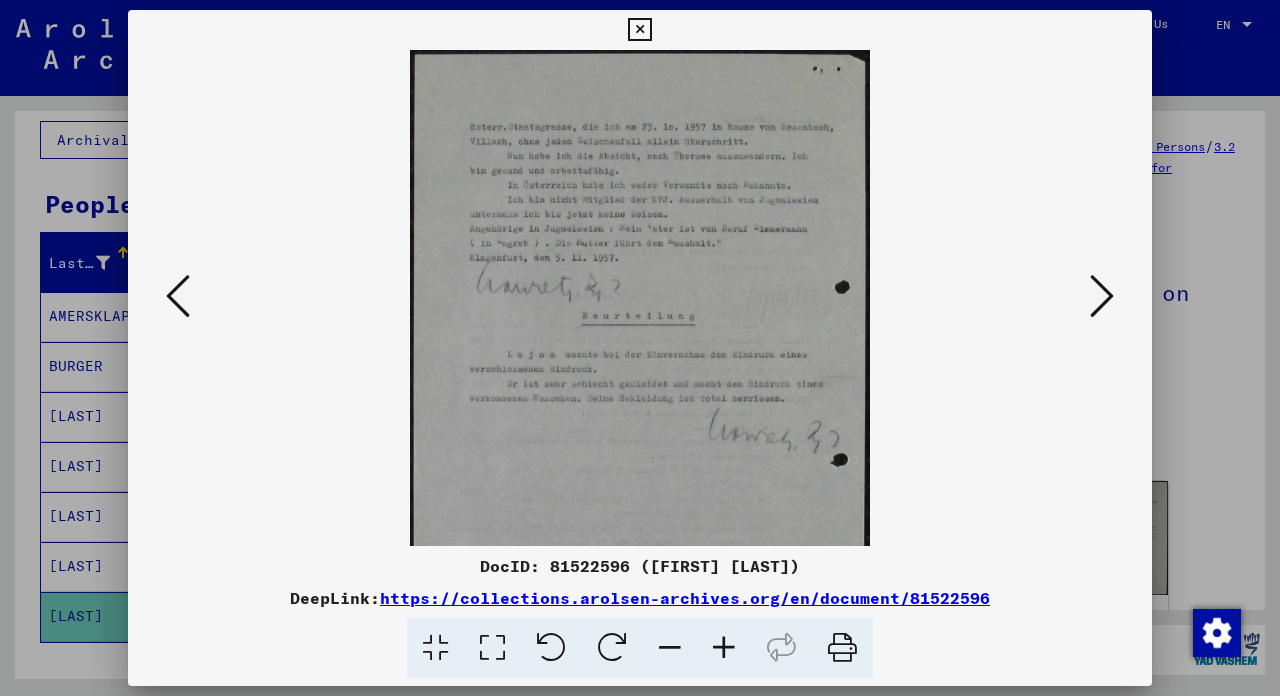 click at bounding box center (724, 648) 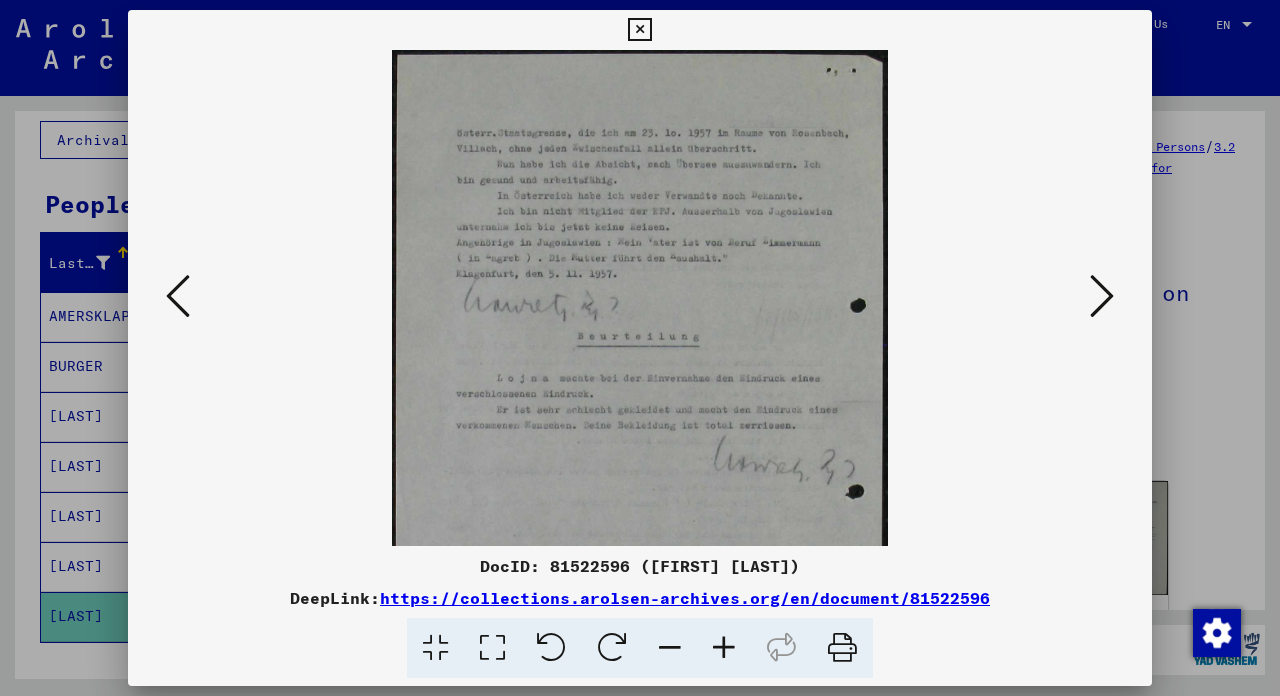 click at bounding box center (724, 648) 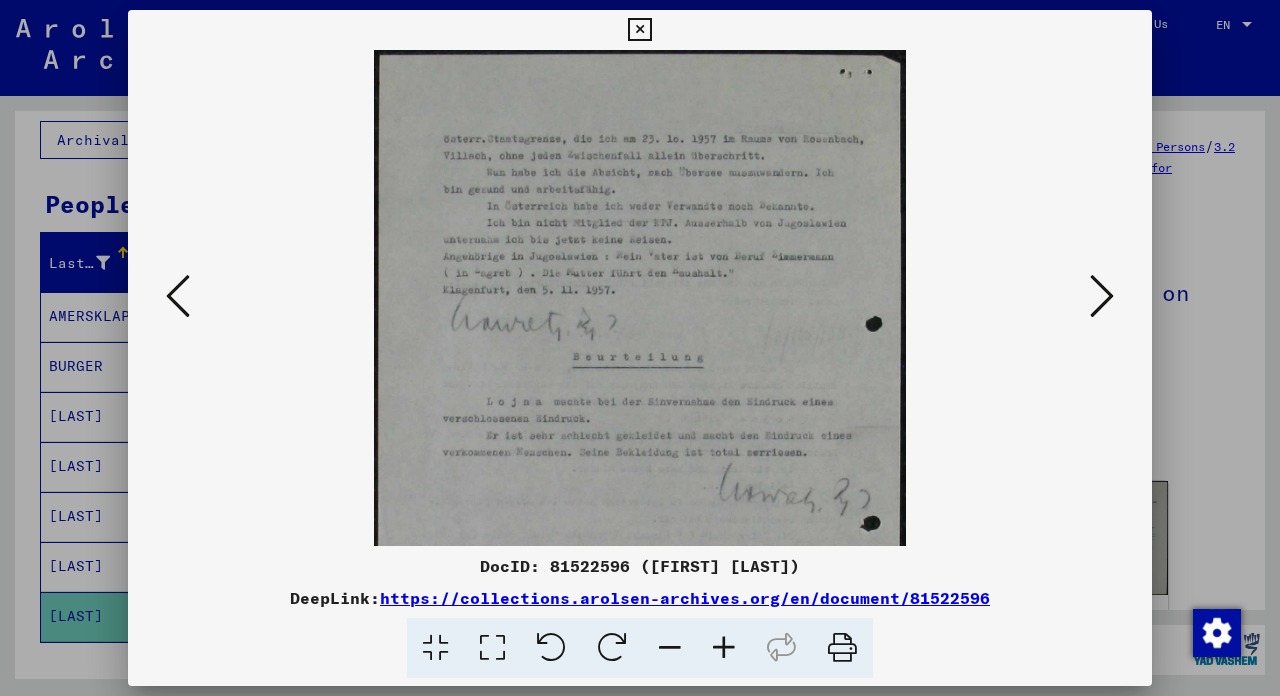 click at bounding box center [1102, 296] 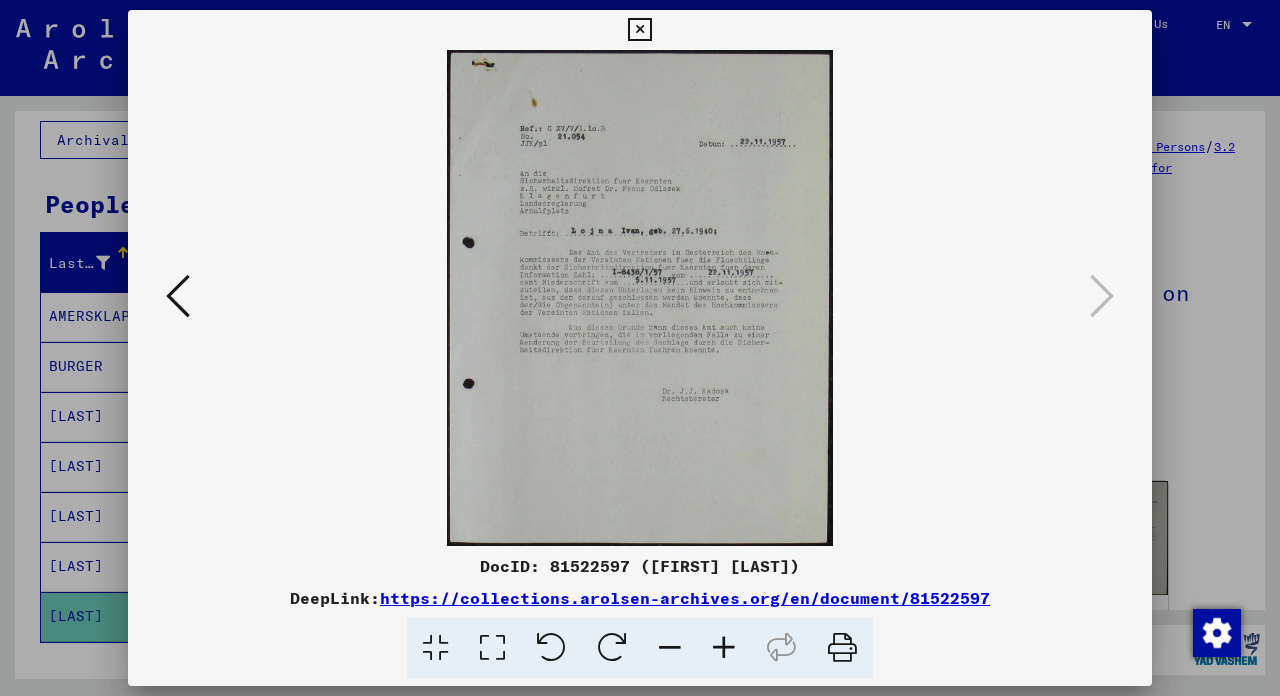 click at bounding box center [640, 298] 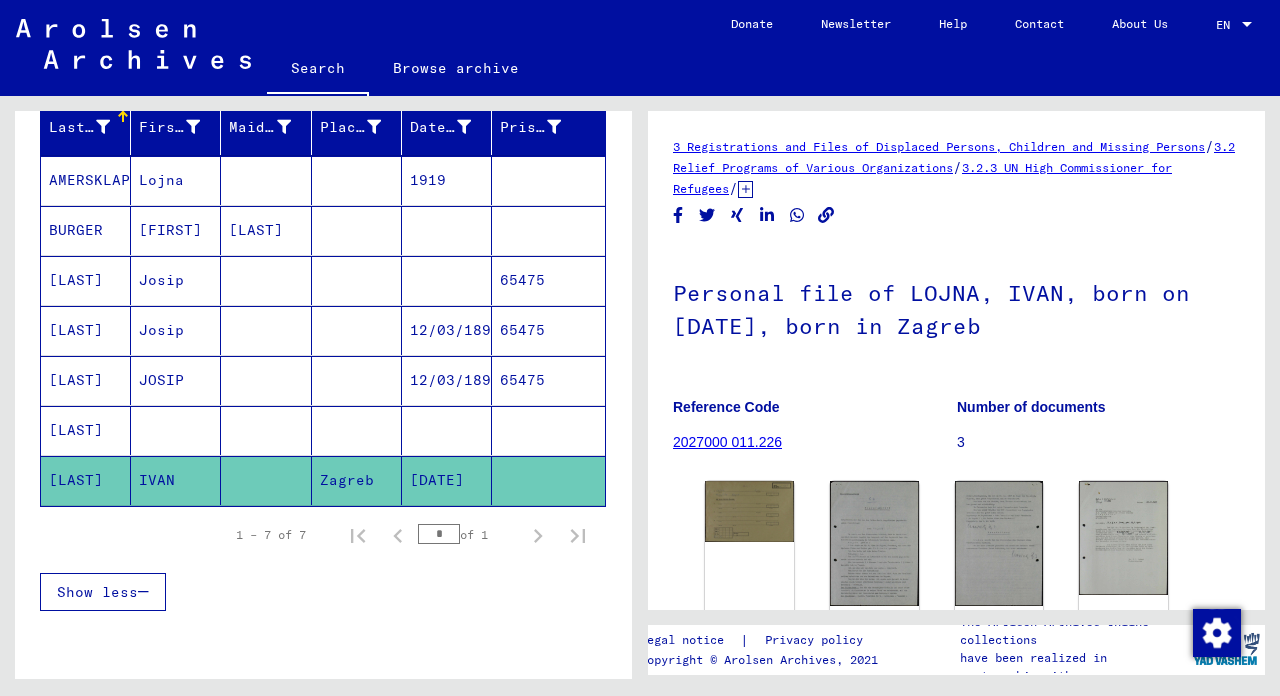 scroll, scrollTop: 254, scrollLeft: 0, axis: vertical 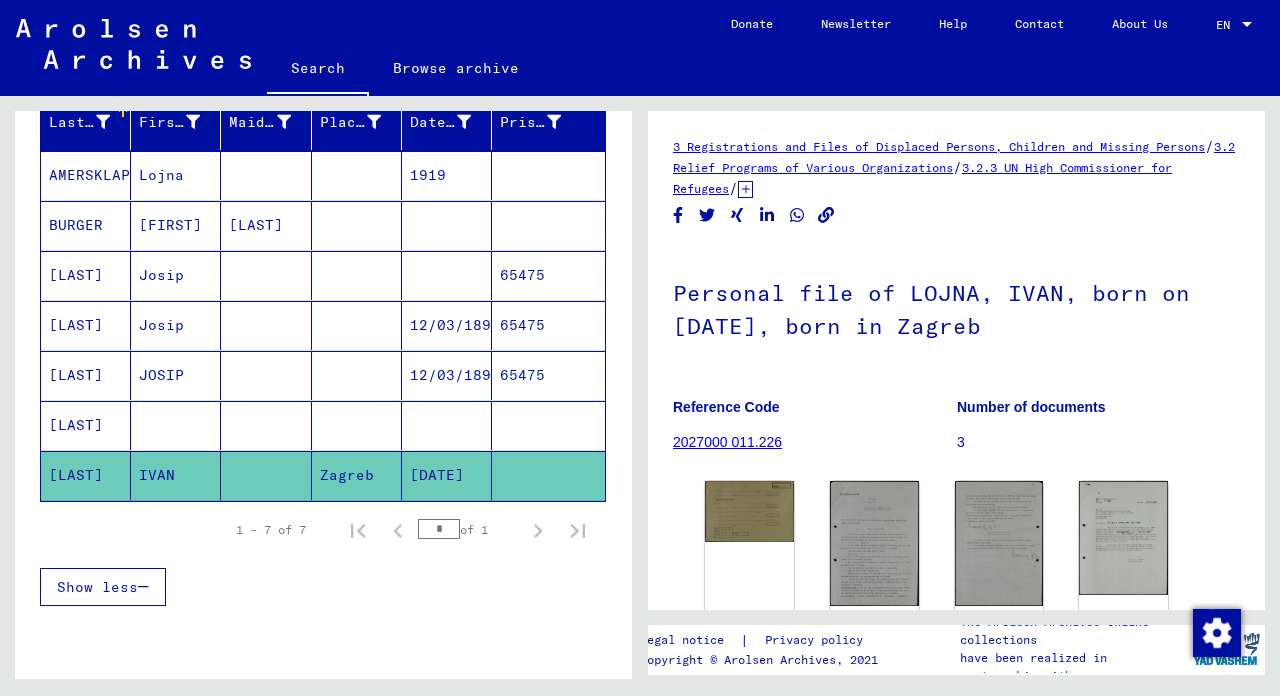 click on "BURGER" at bounding box center [86, 275] 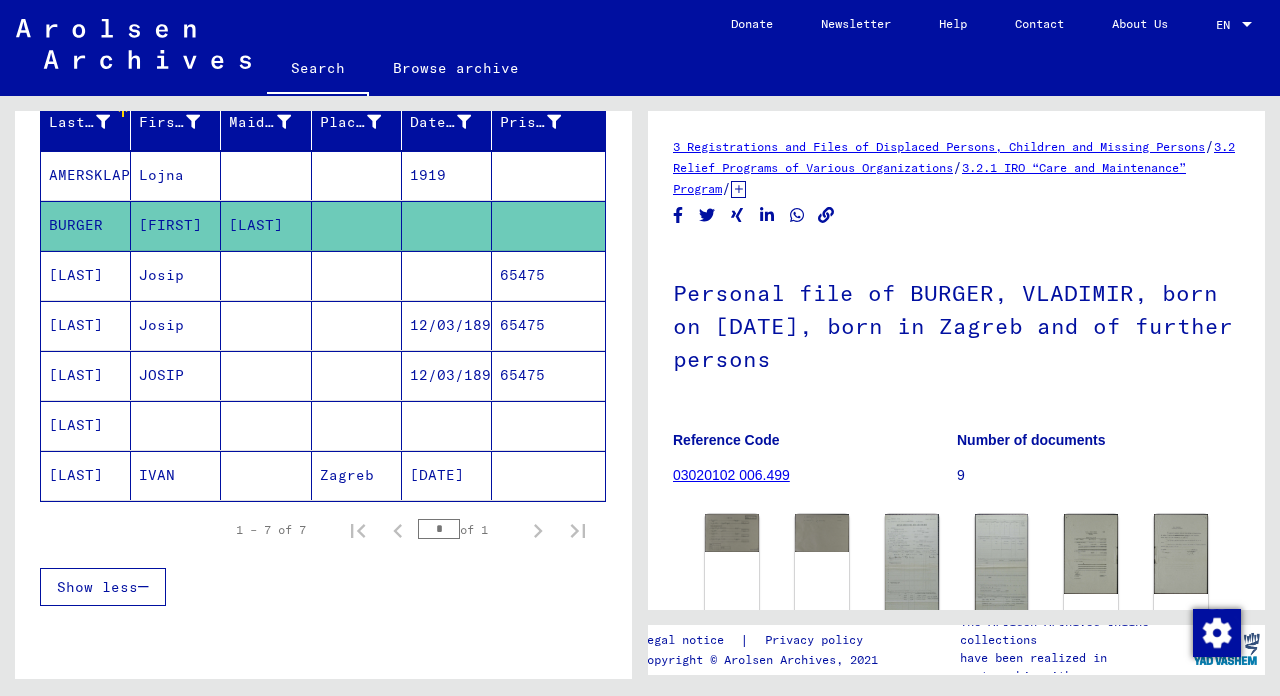 scroll, scrollTop: 0, scrollLeft: 0, axis: both 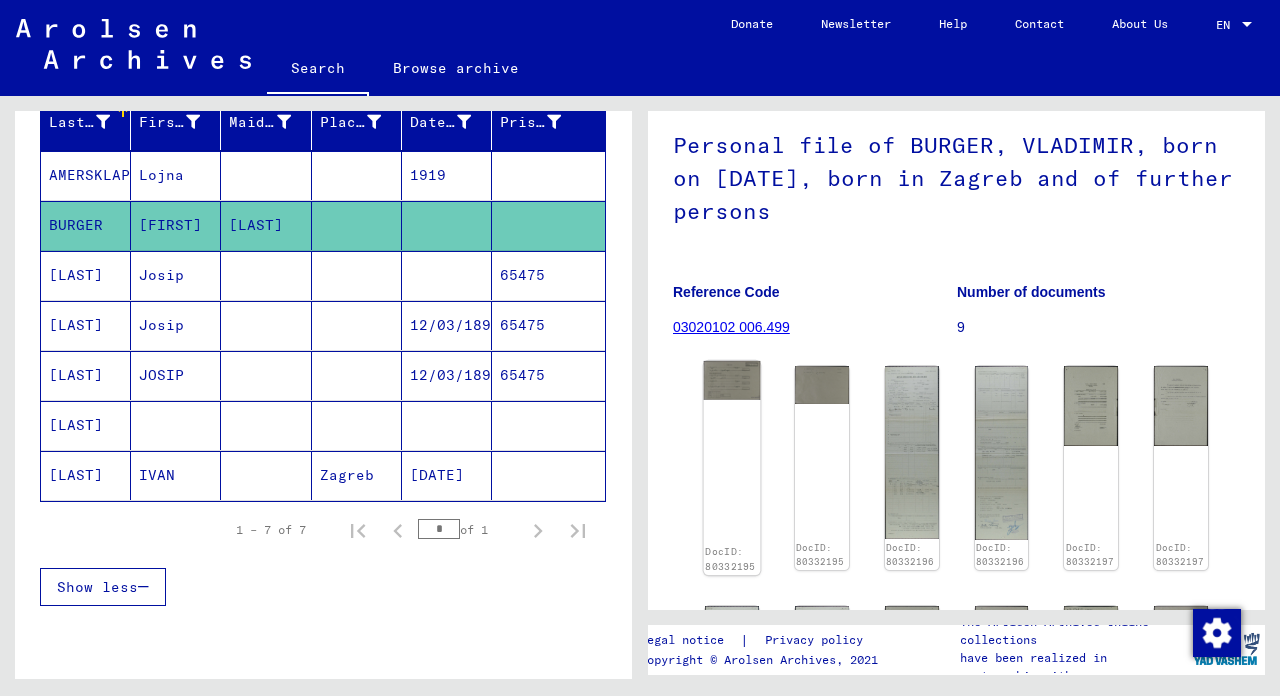 click 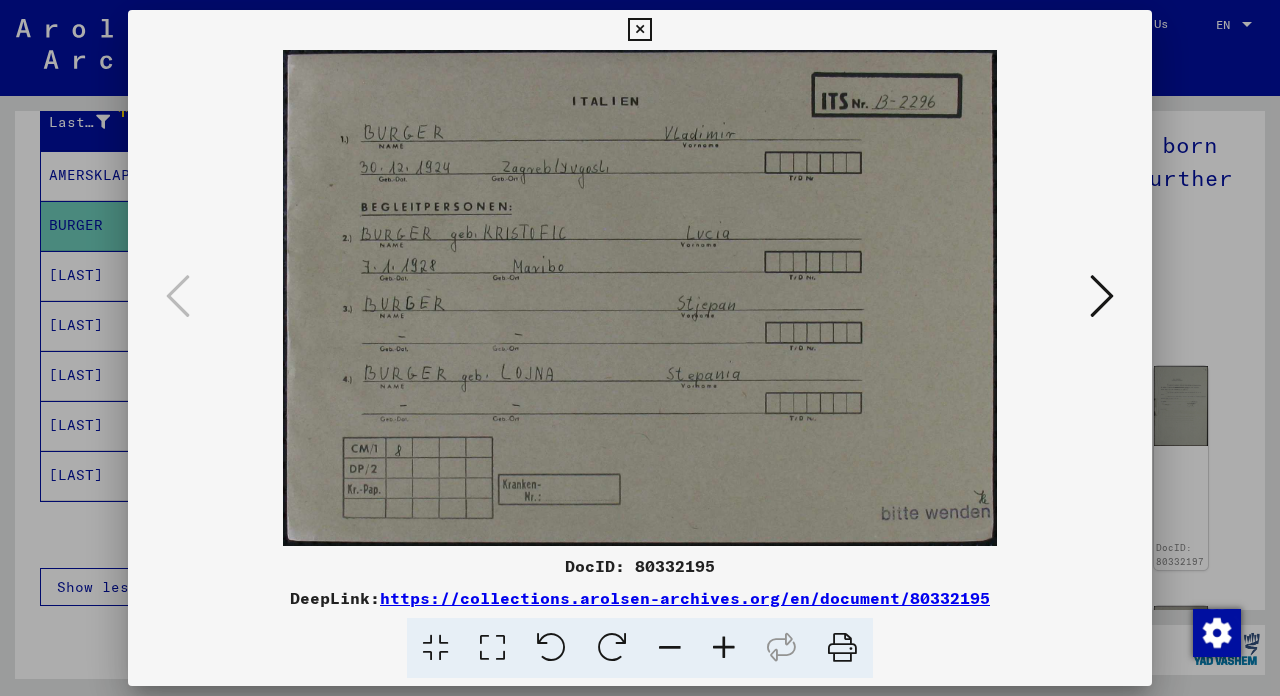 click at bounding box center [640, 298] 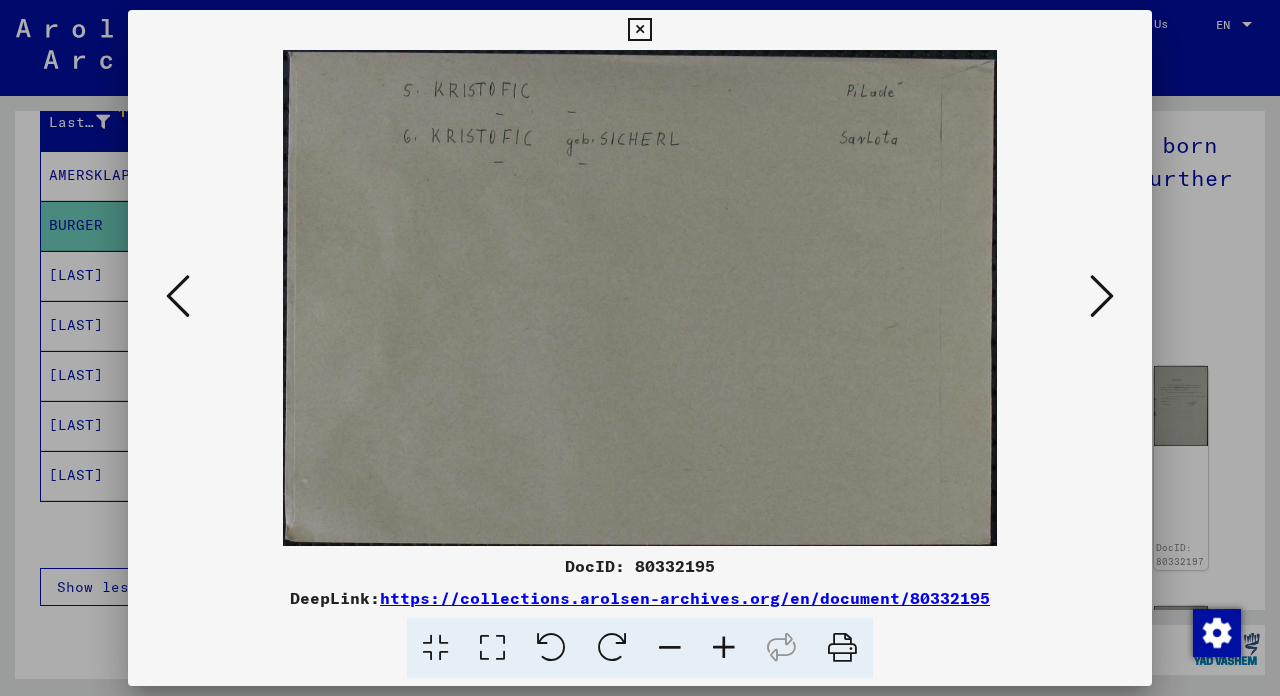 click at bounding box center (1102, 296) 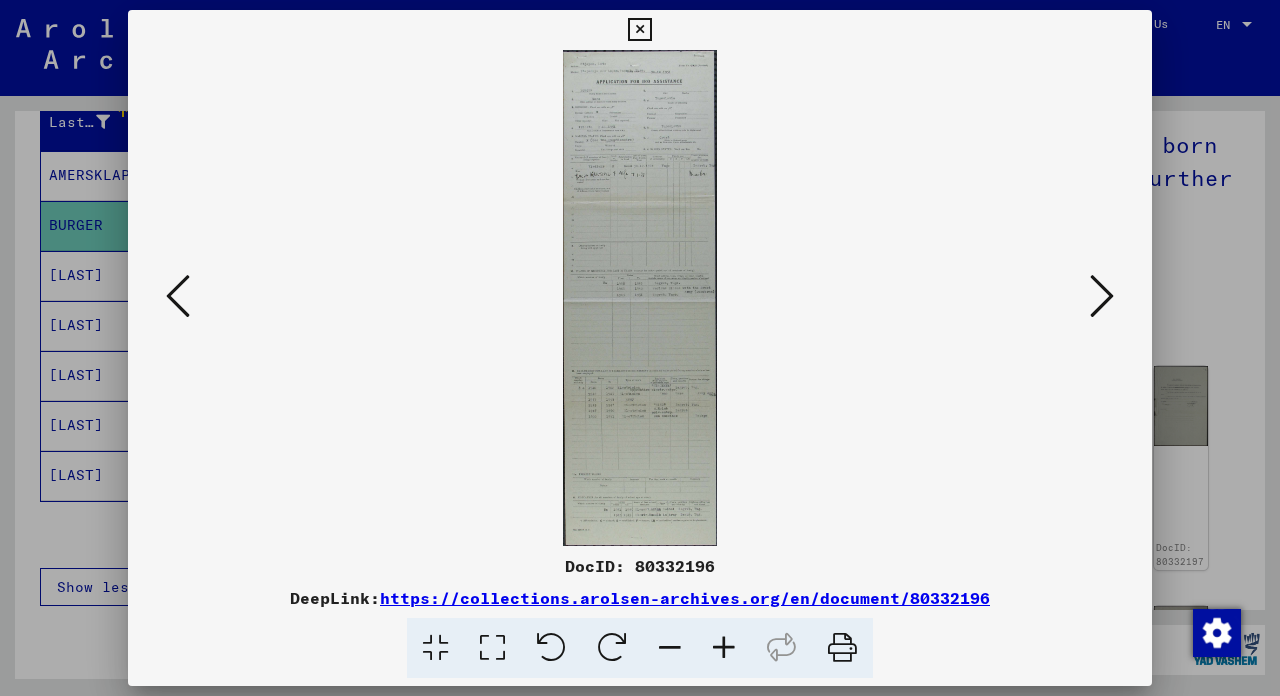 click at bounding box center (640, 298) 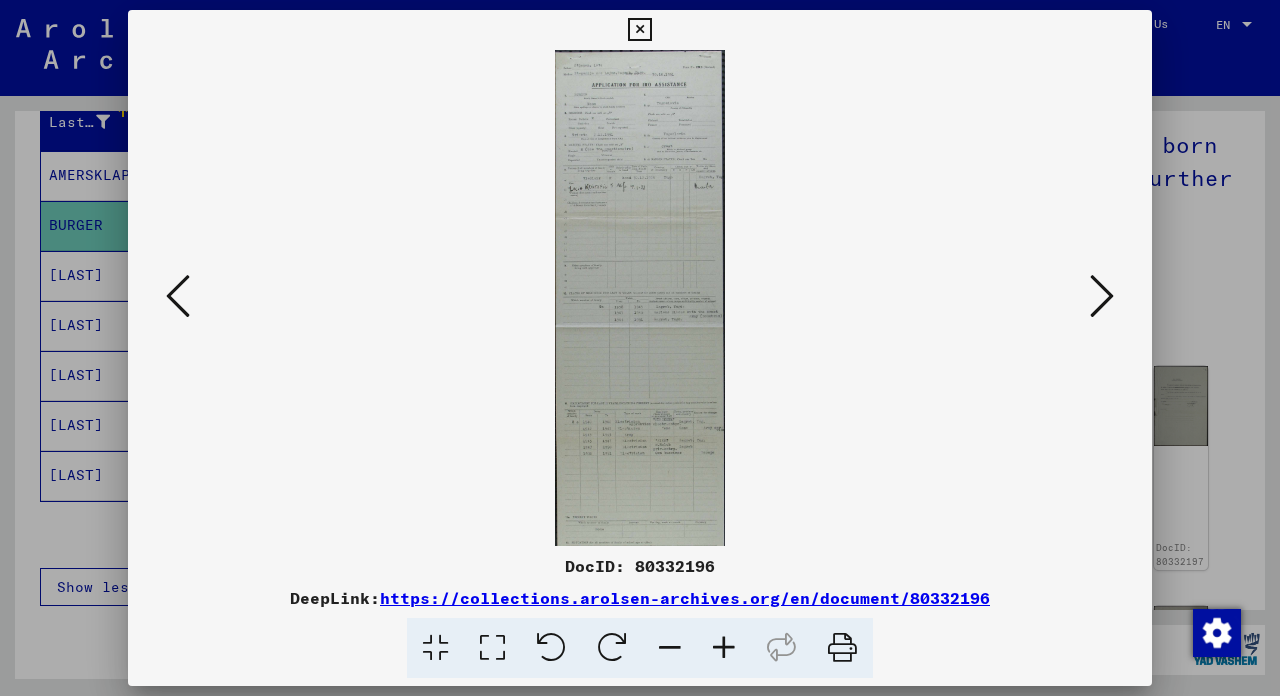click at bounding box center [724, 648] 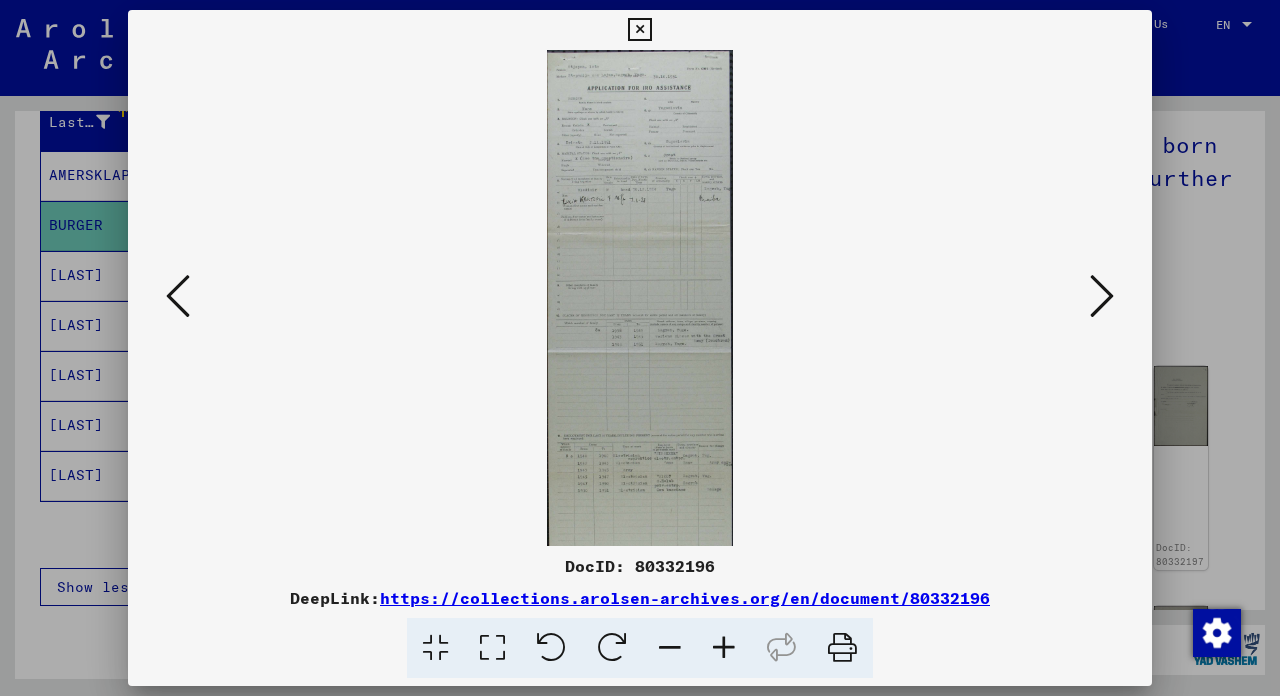 click at bounding box center [724, 648] 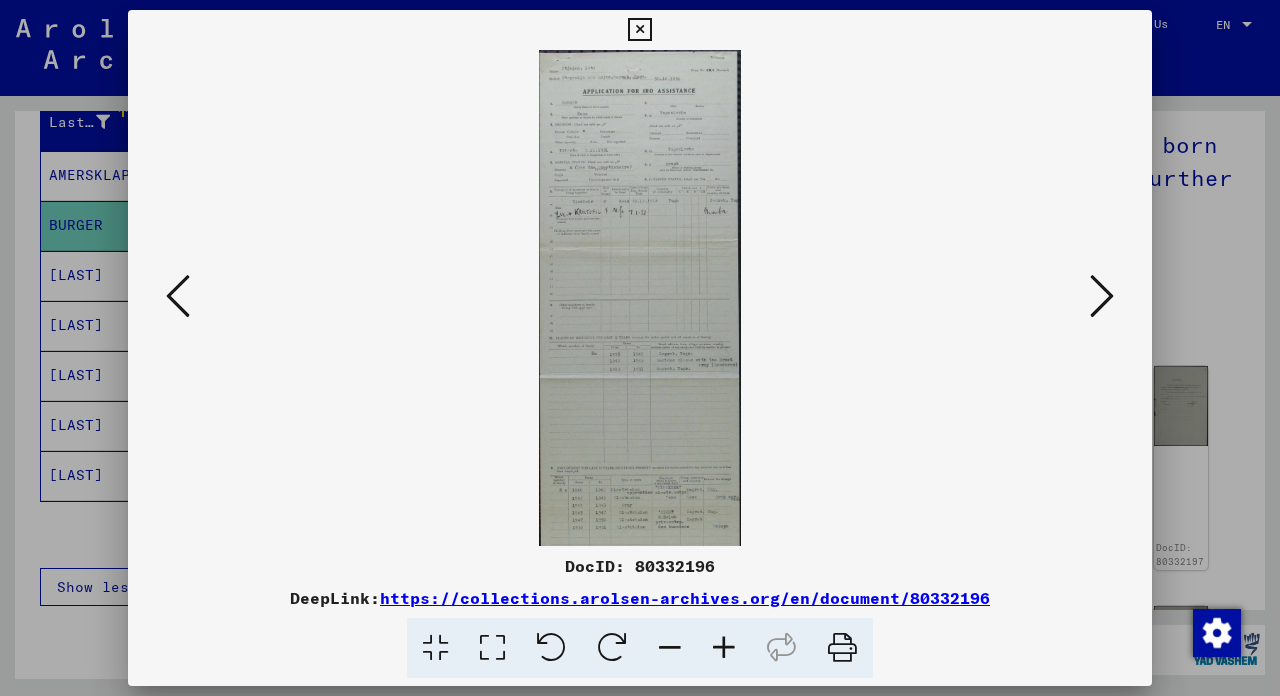 click at bounding box center (724, 648) 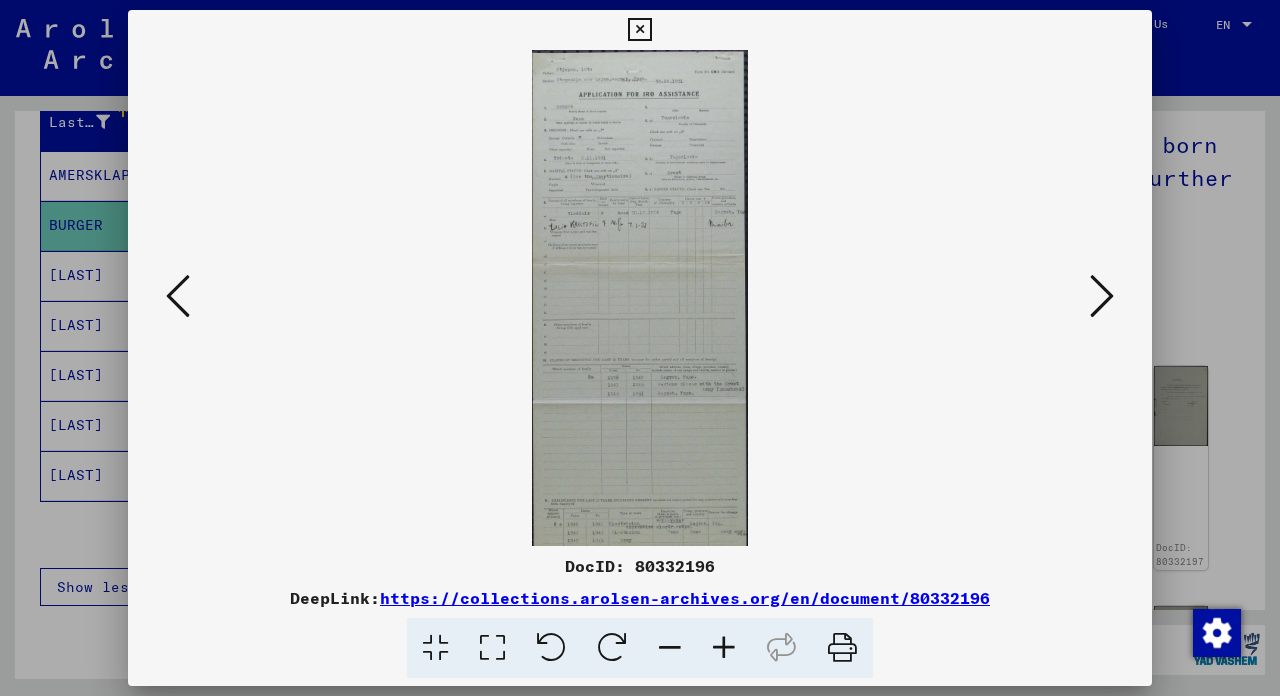 click at bounding box center [724, 648] 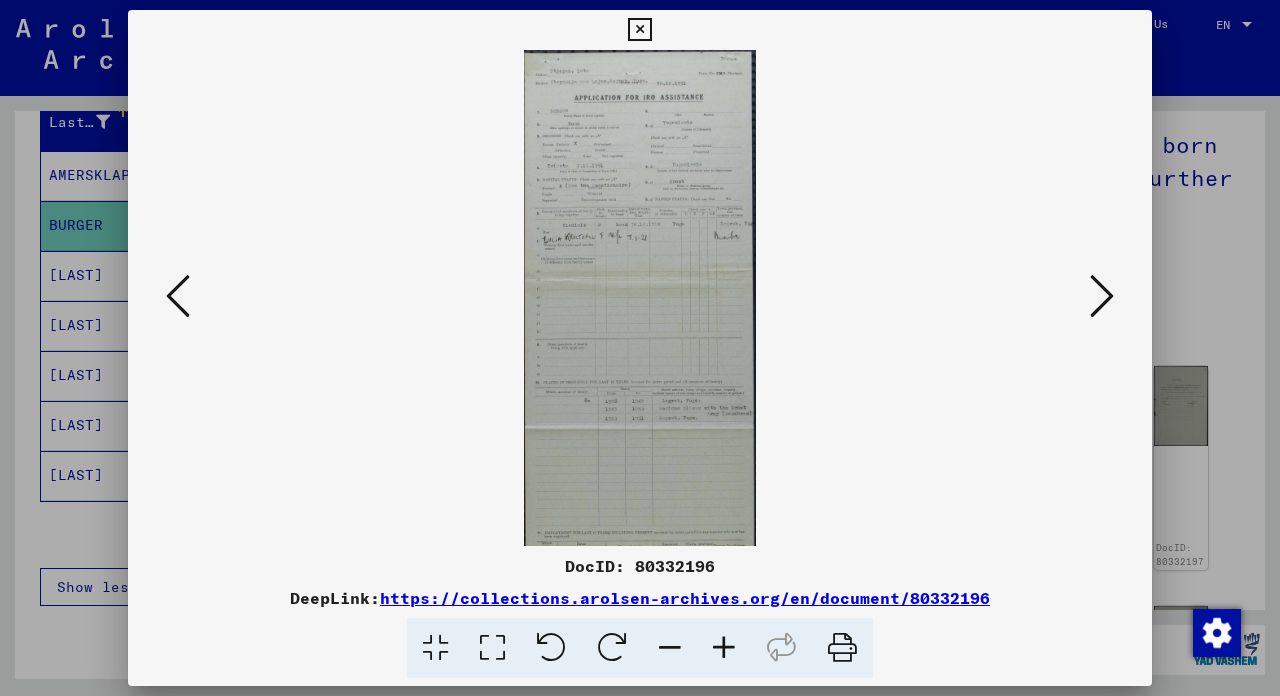 click at bounding box center (724, 648) 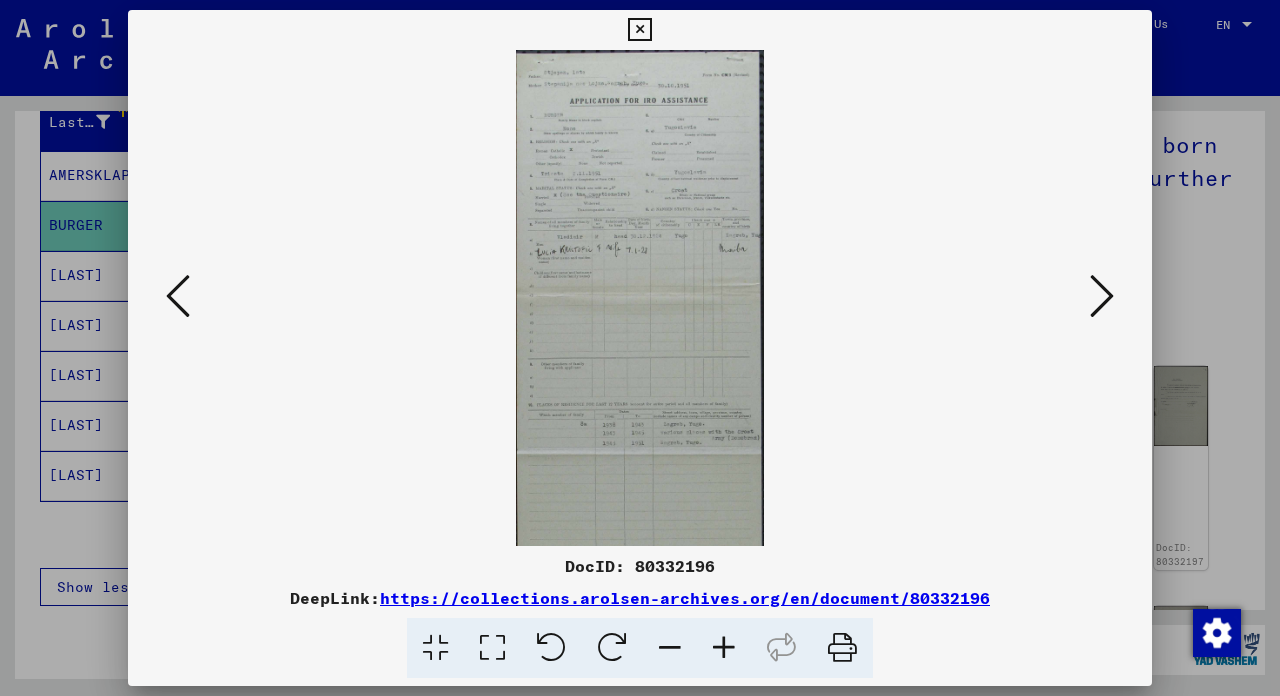 click at bounding box center (724, 648) 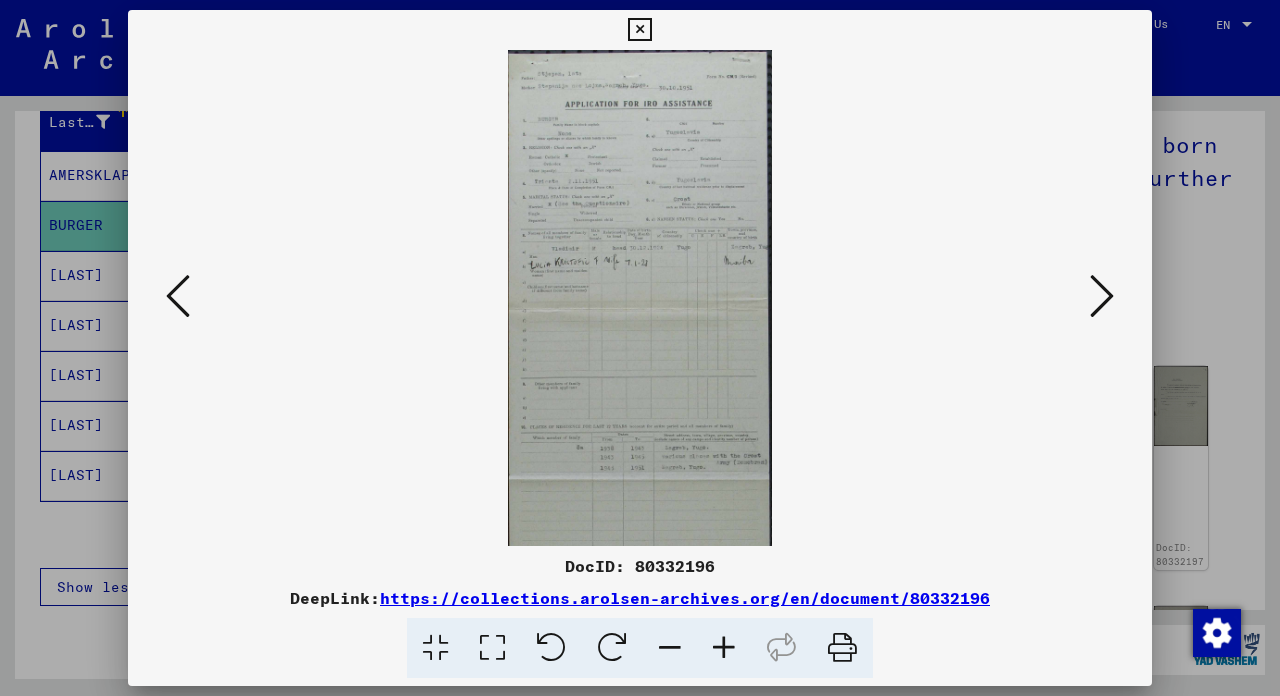 click at bounding box center [724, 648] 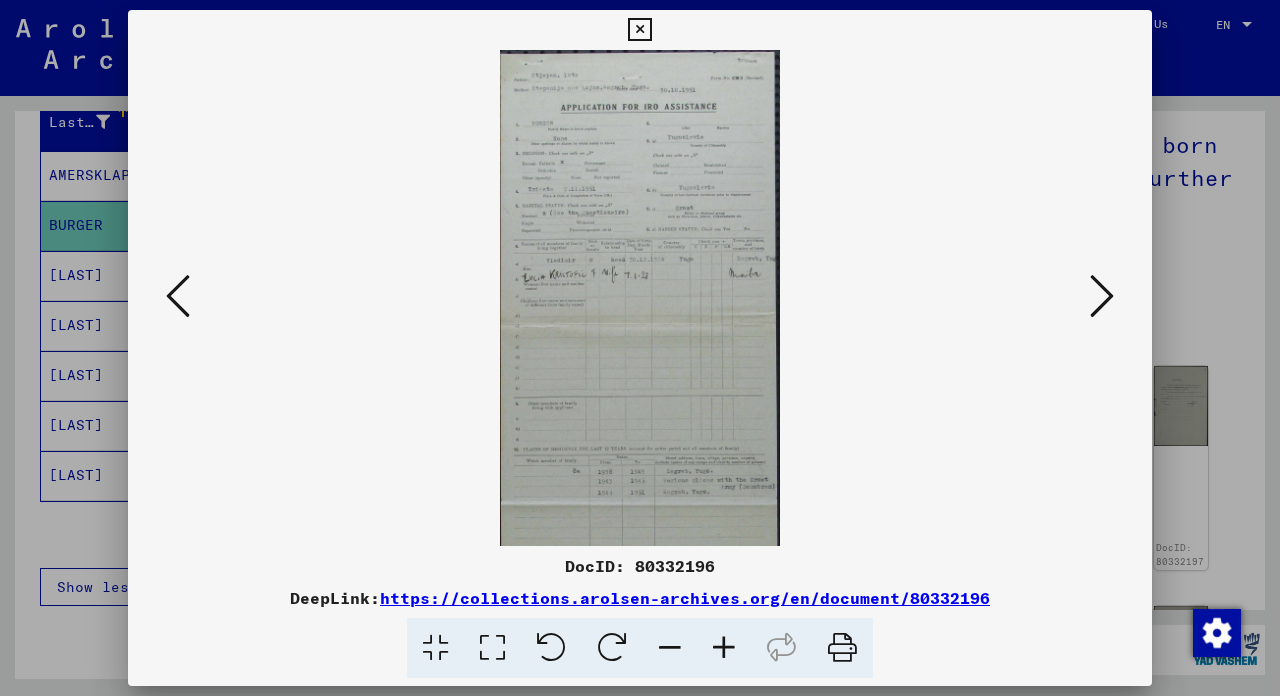 click at bounding box center [724, 648] 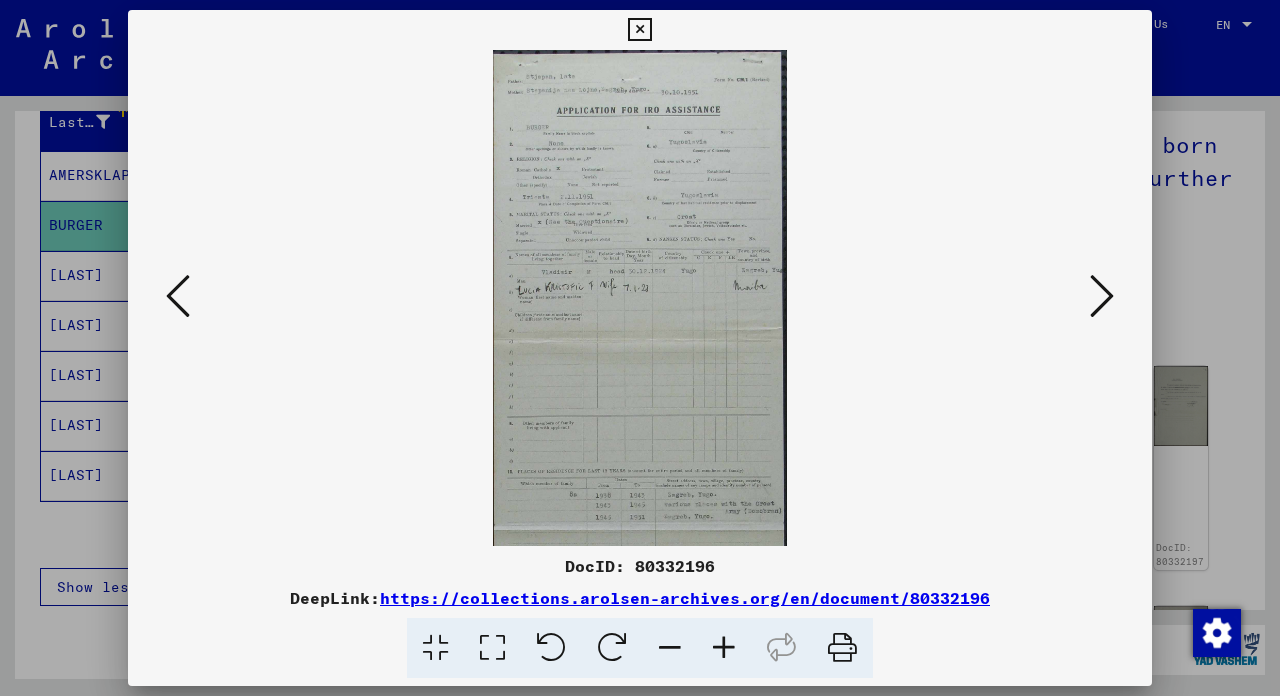 click at bounding box center [724, 648] 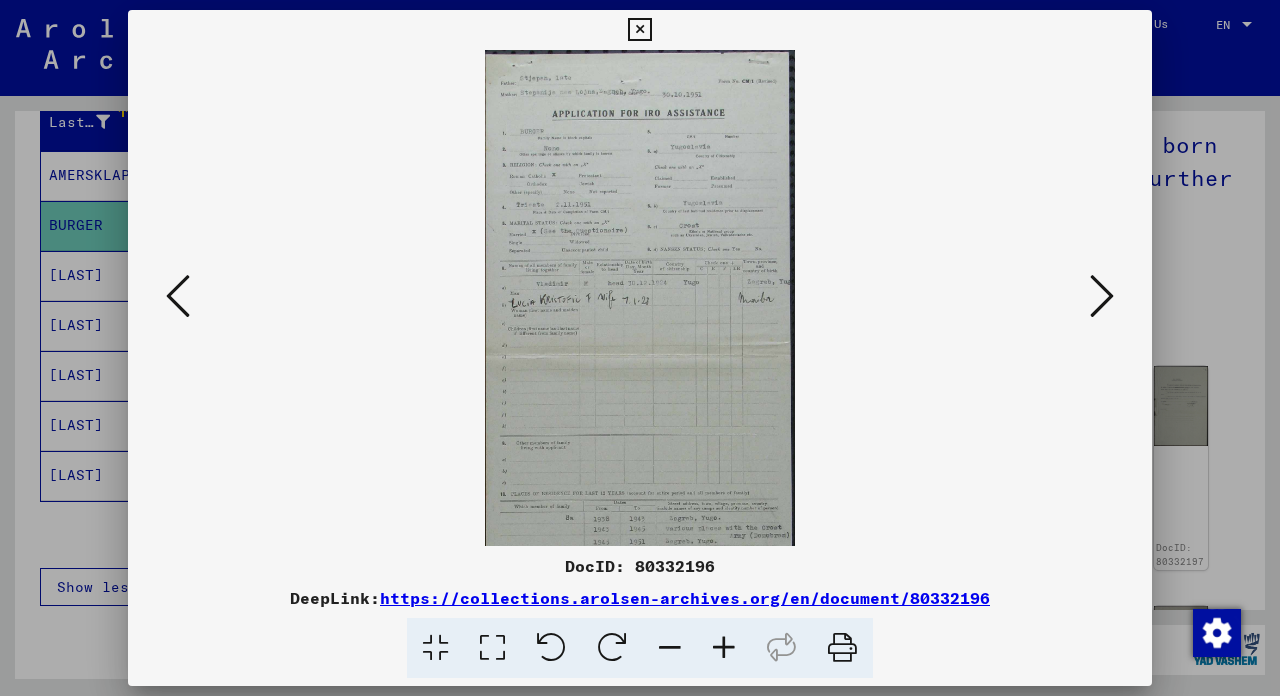 click at bounding box center (724, 648) 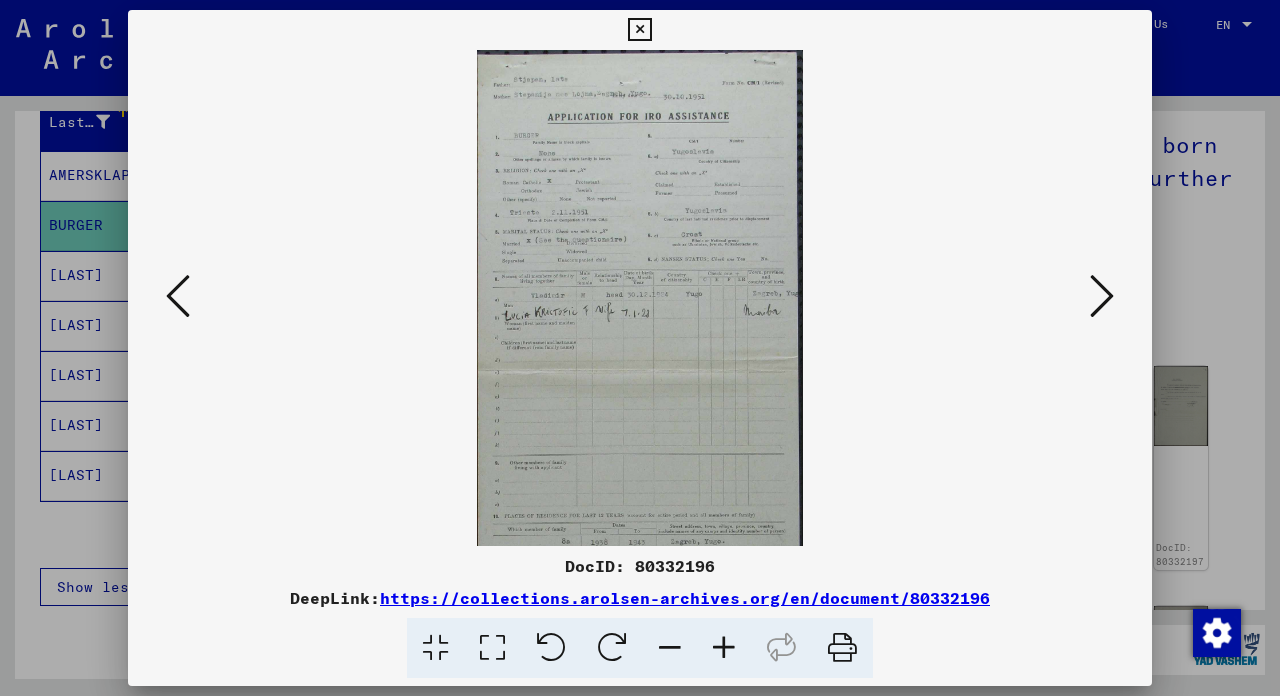 click at bounding box center (724, 648) 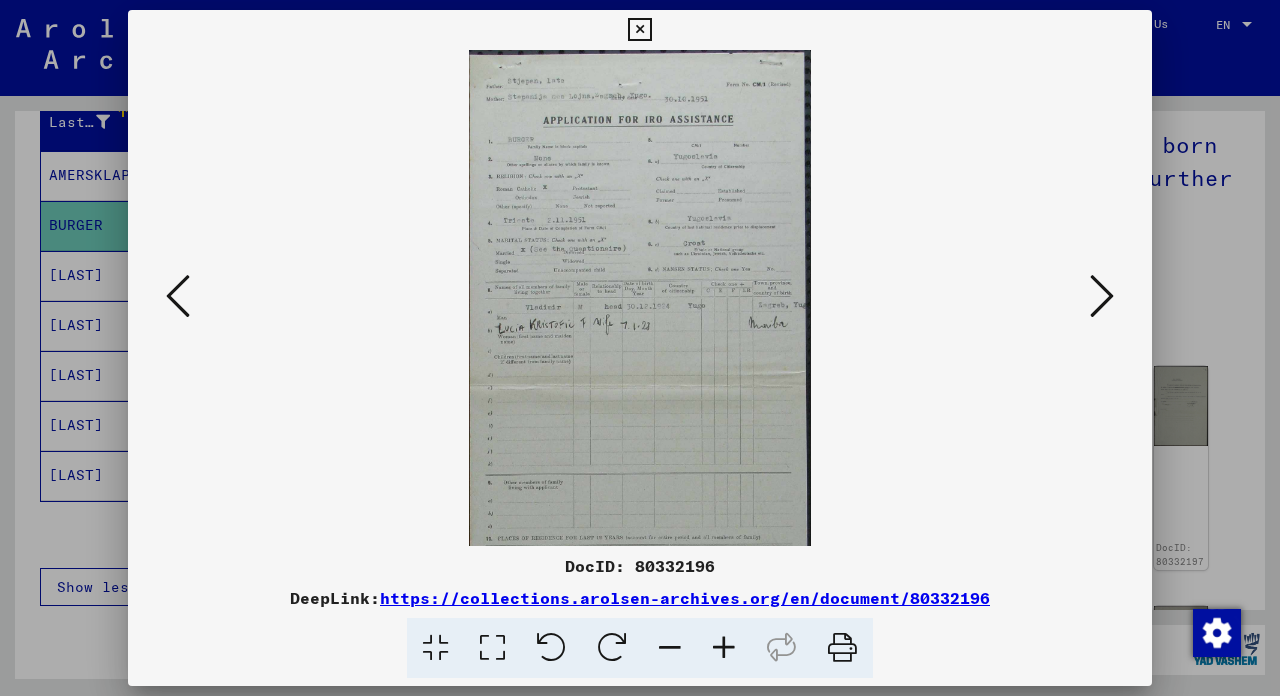 click at bounding box center (724, 648) 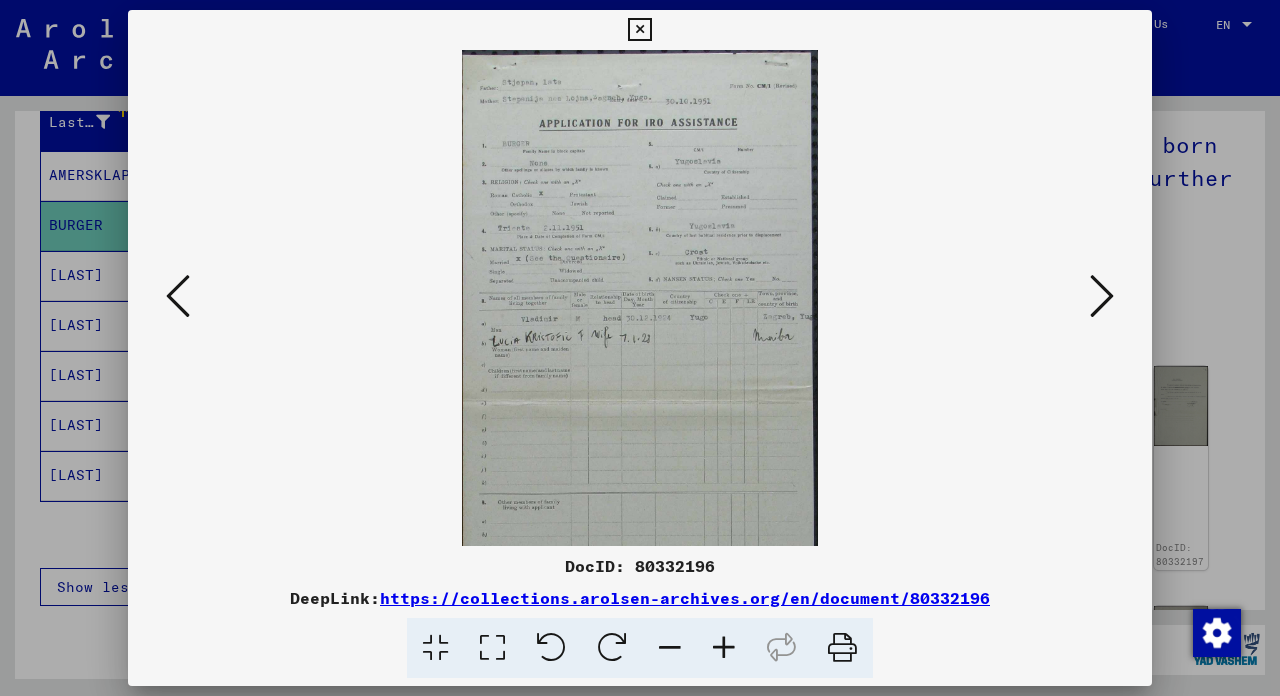 click at bounding box center [1102, 296] 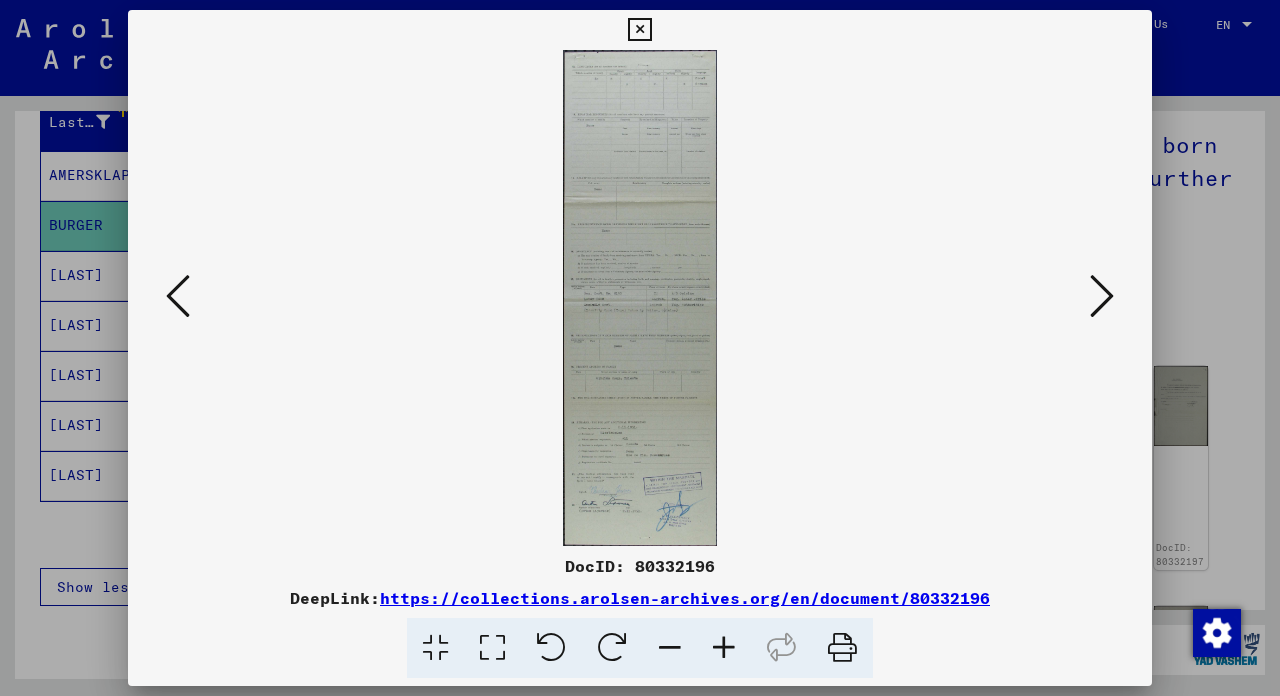 click at bounding box center (1102, 296) 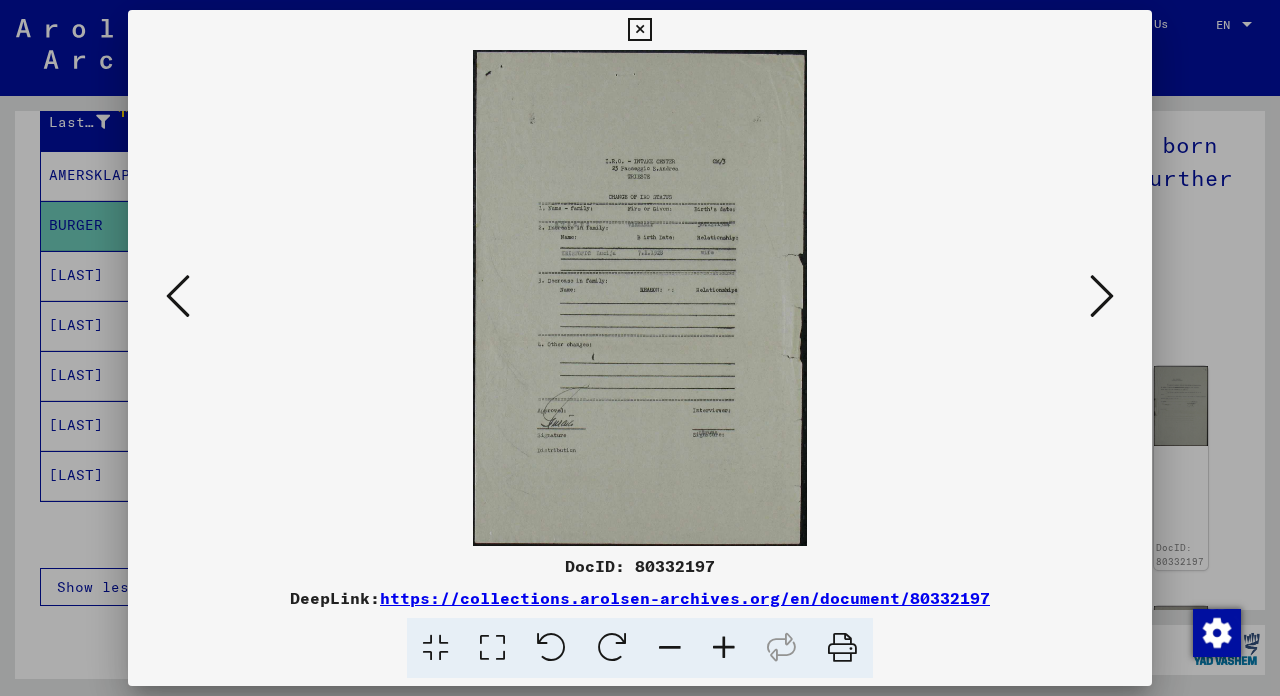 click at bounding box center (1102, 296) 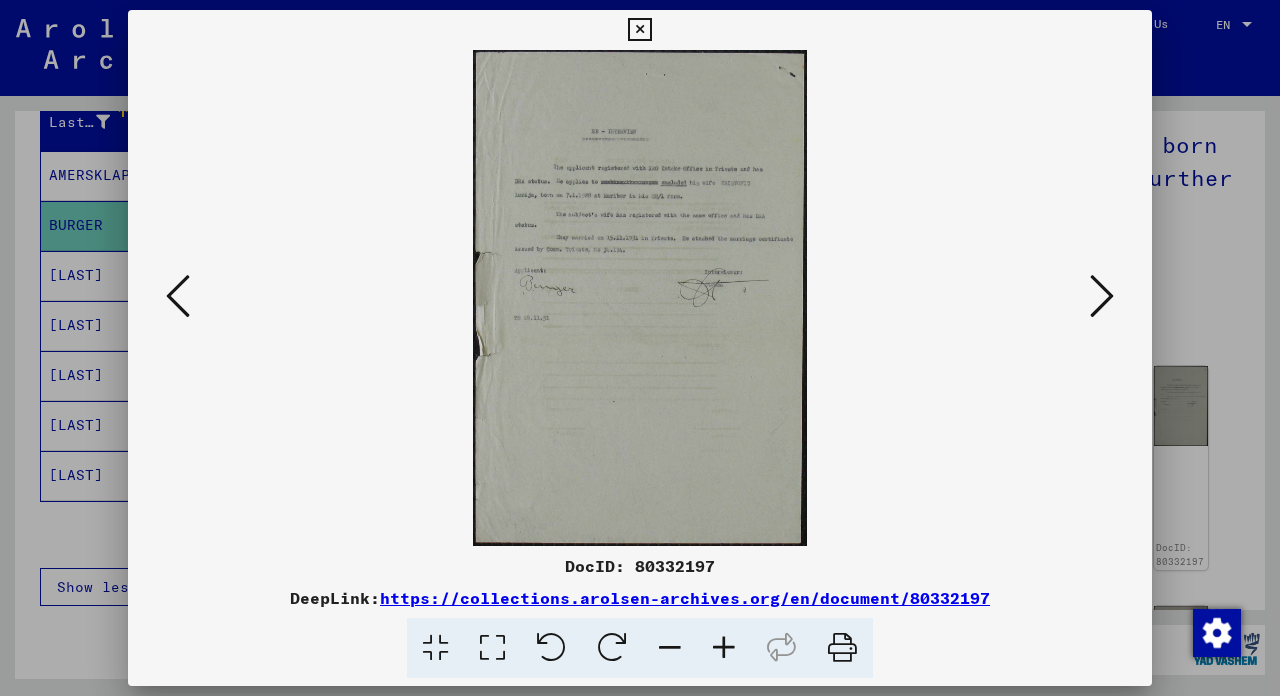 click at bounding box center [1102, 296] 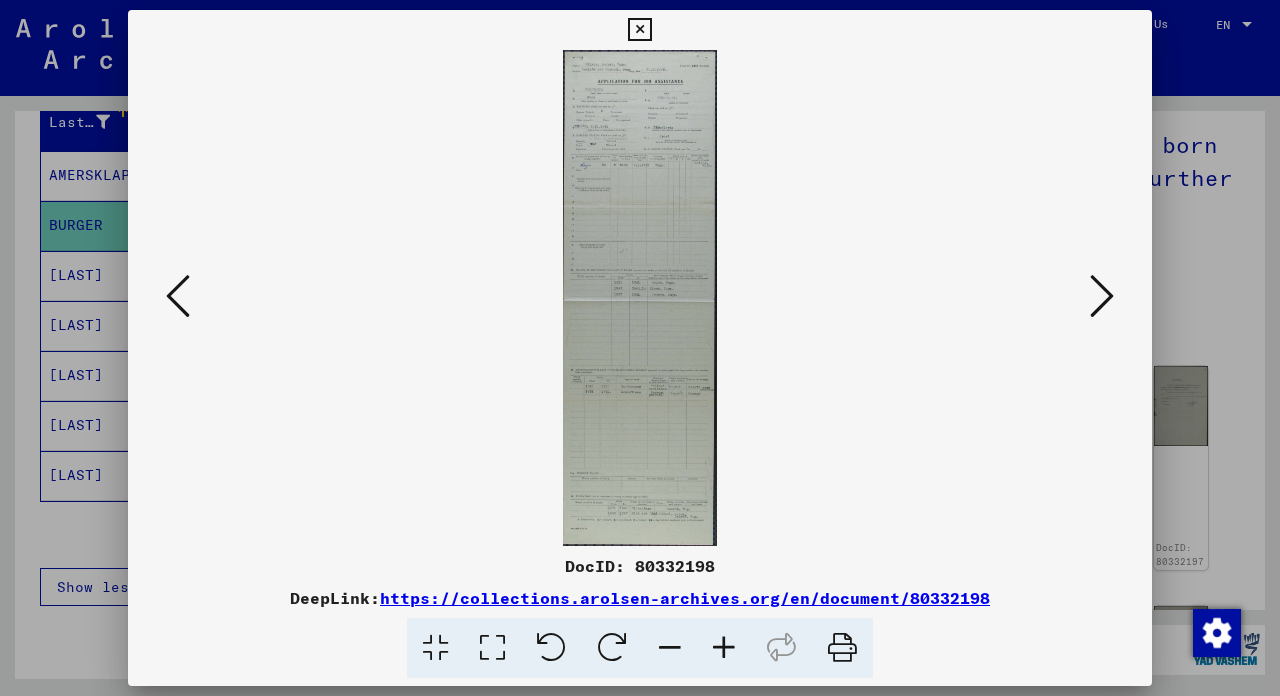 click at bounding box center (1102, 296) 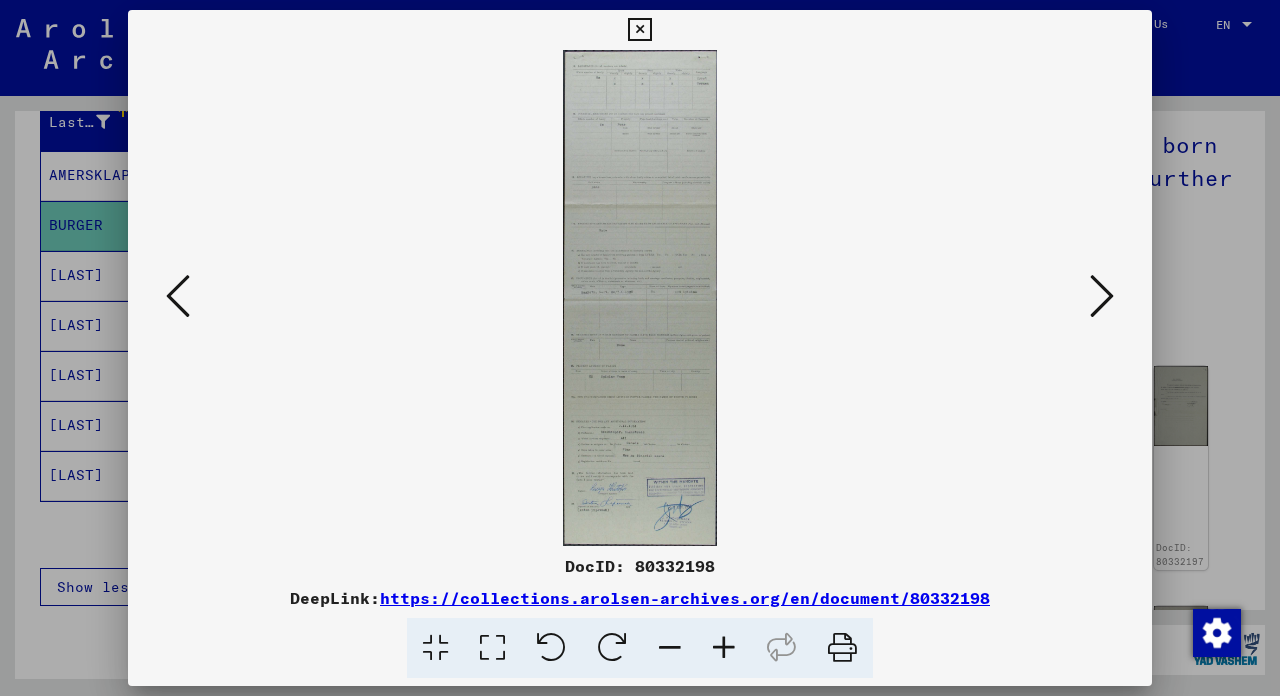 click at bounding box center (1102, 296) 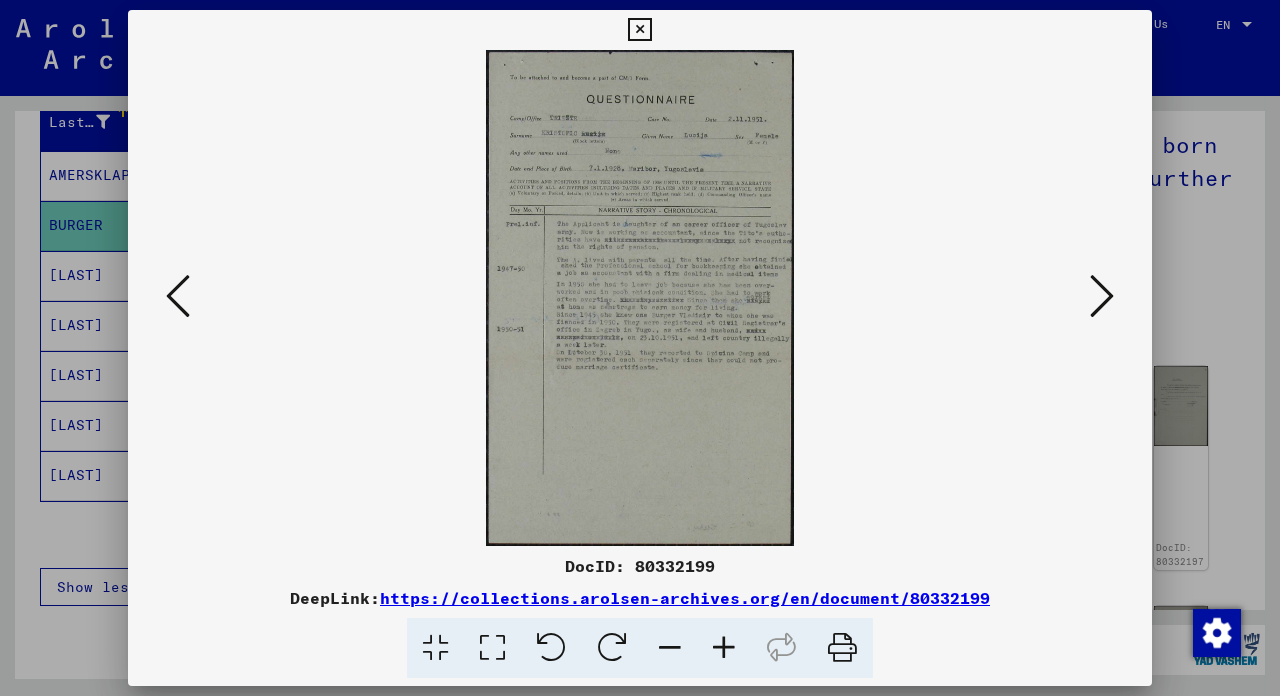click at bounding box center [1102, 296] 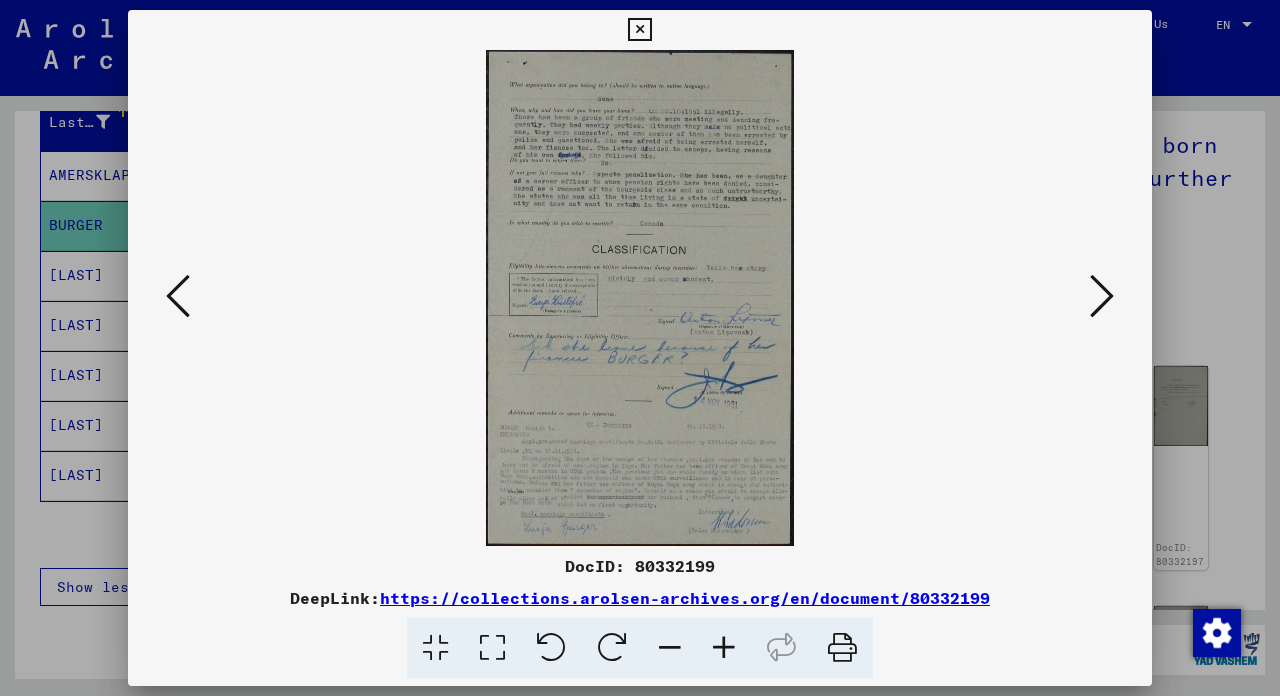 click at bounding box center [1102, 296] 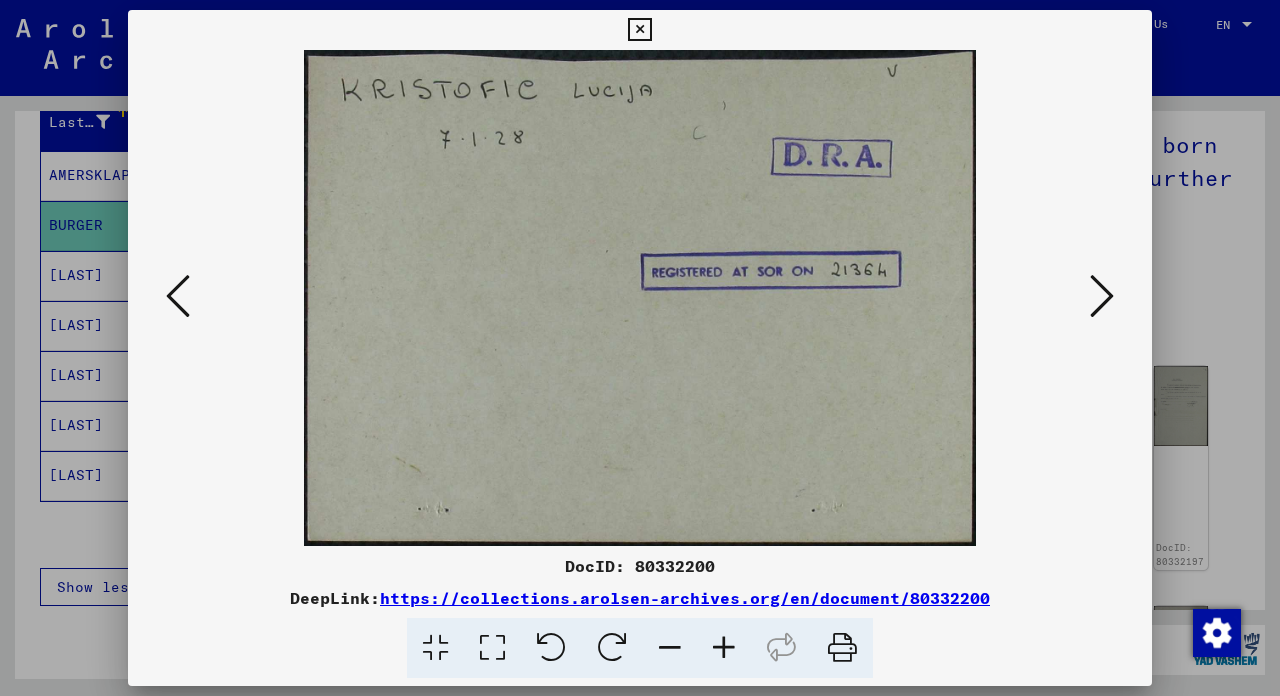 click at bounding box center [1102, 296] 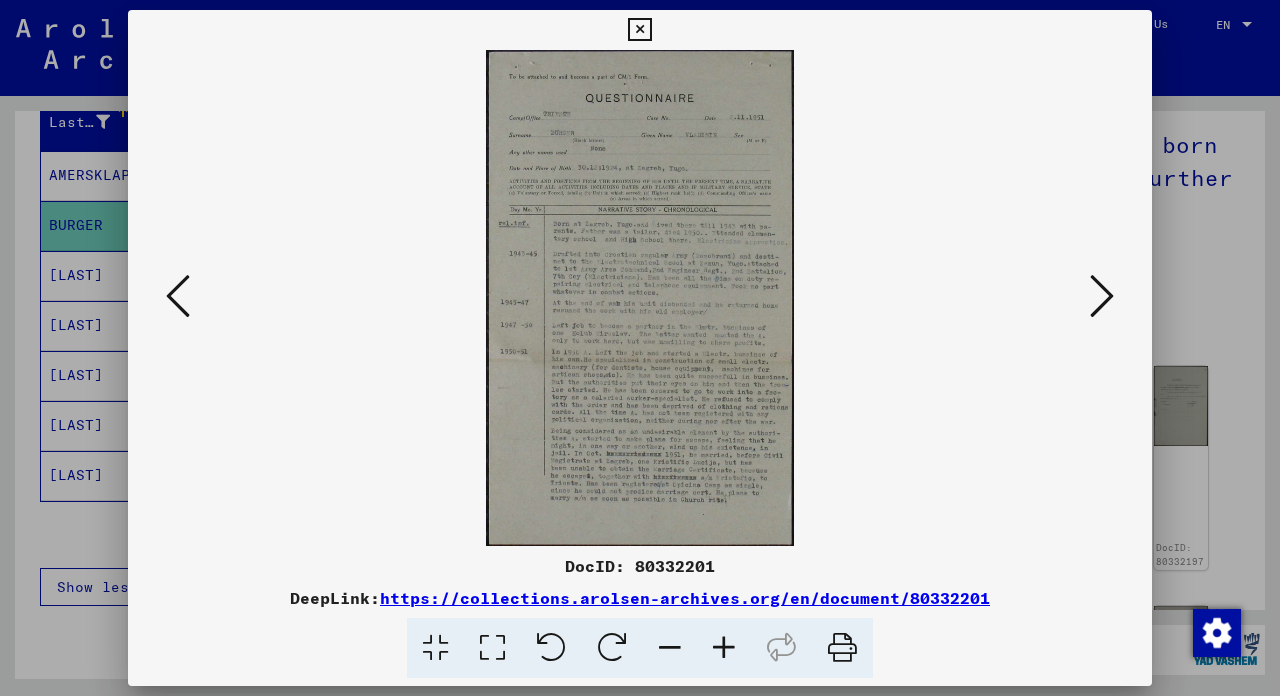 click at bounding box center [1102, 296] 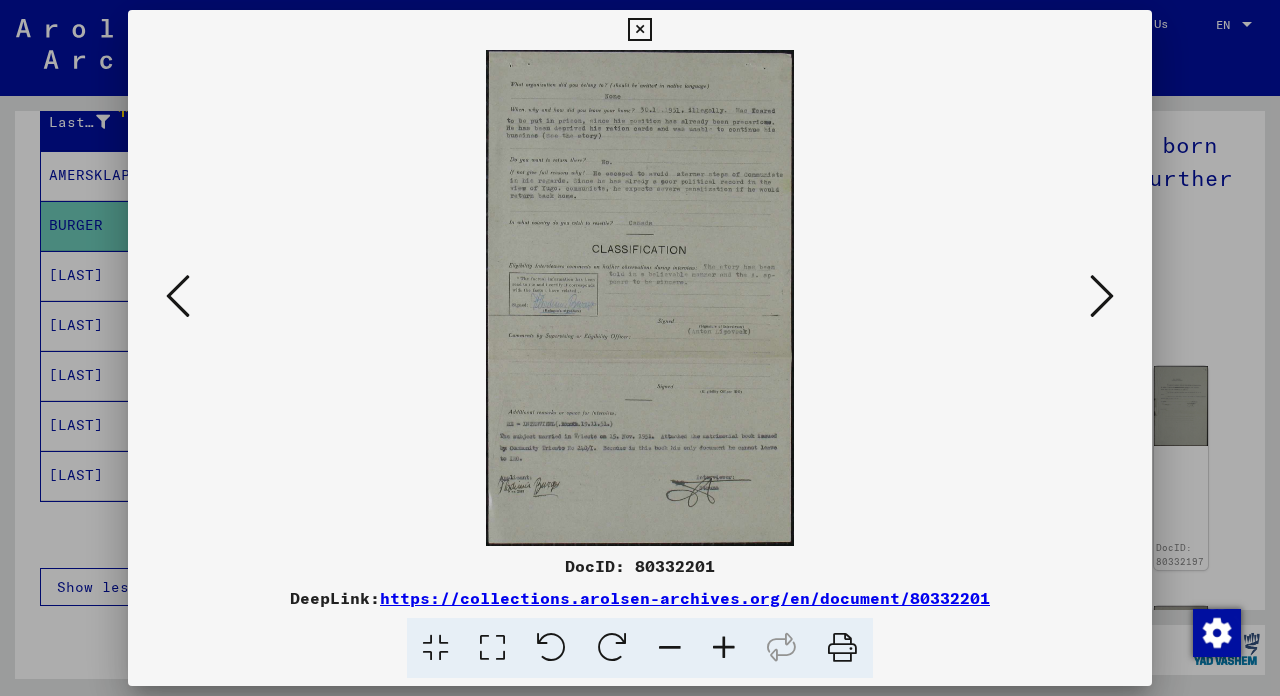 click at bounding box center (1102, 296) 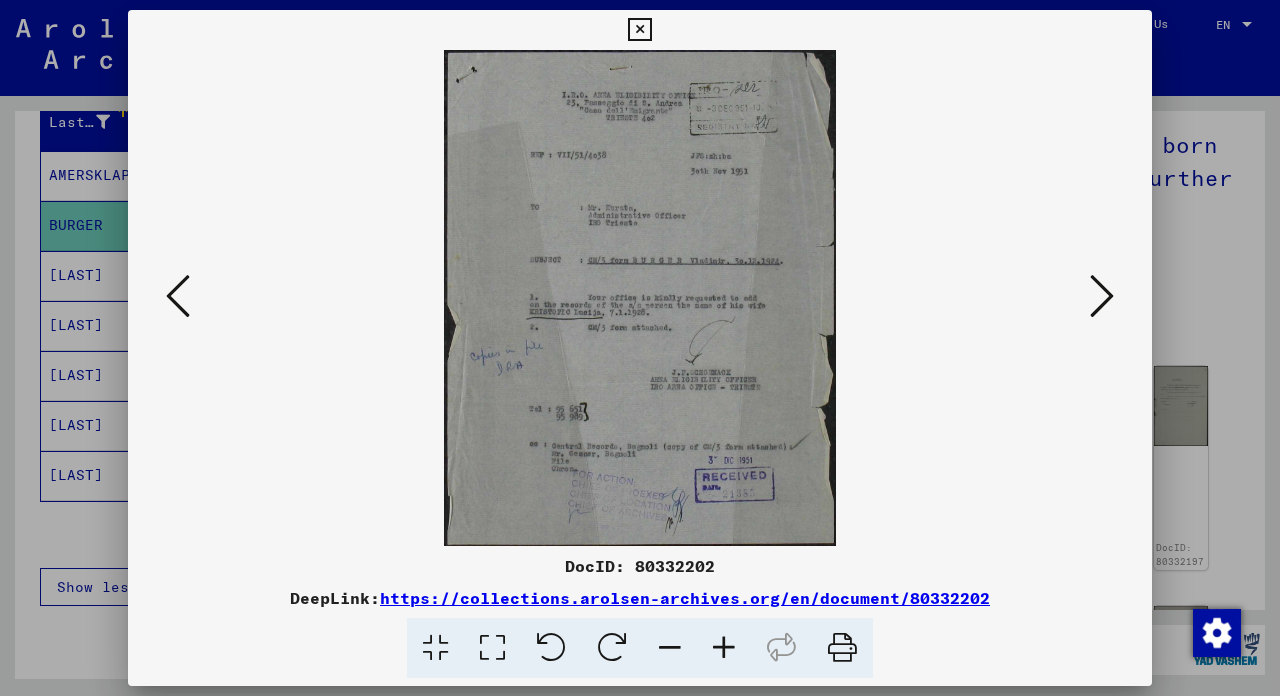click at bounding box center (1102, 296) 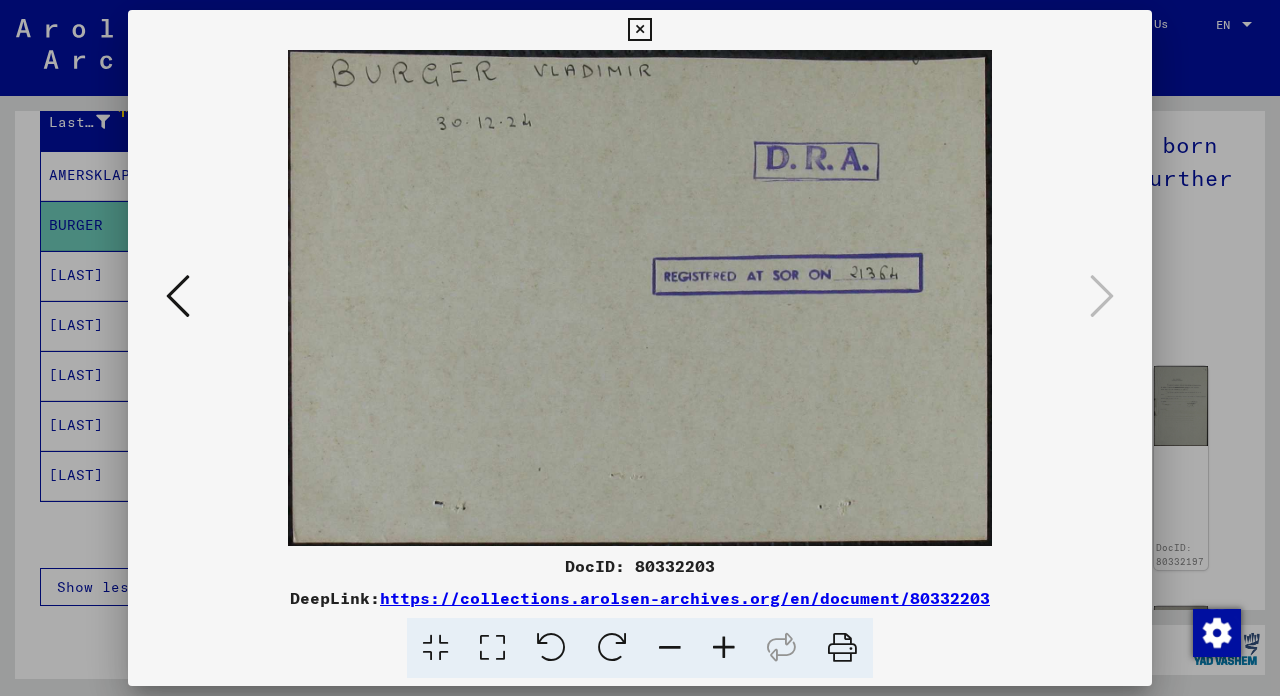 click at bounding box center [640, 348] 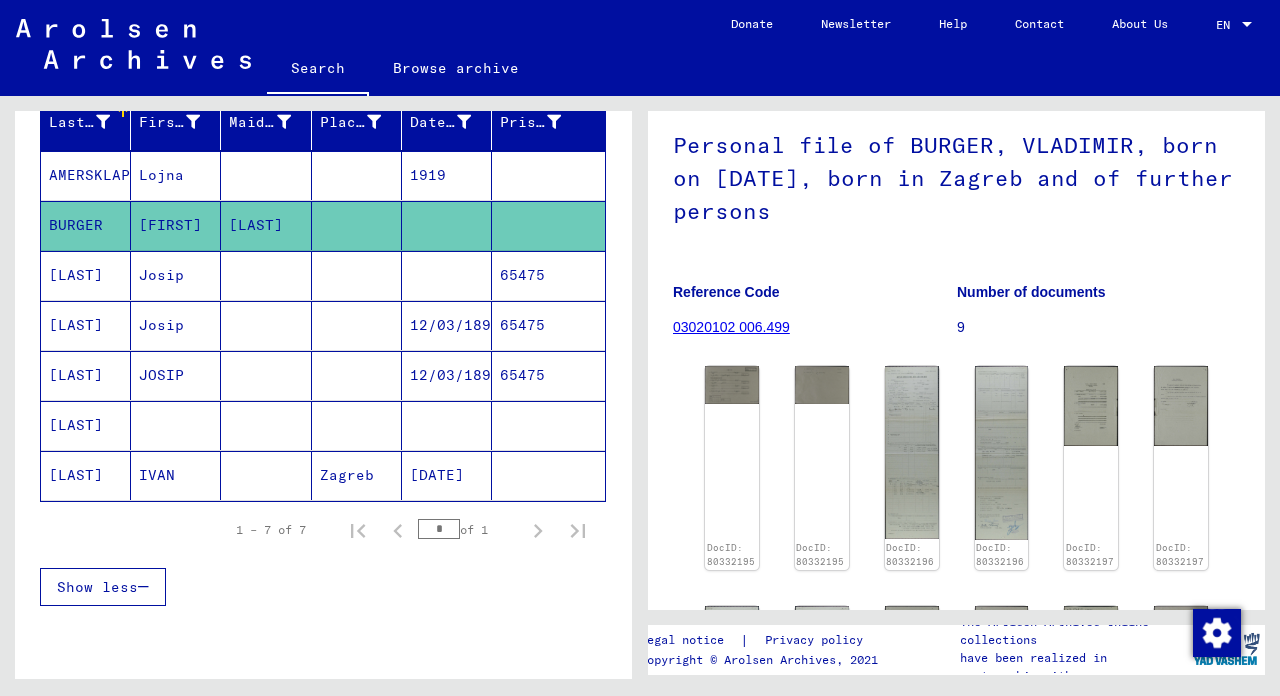 click on "[LAST]" at bounding box center [86, 325] 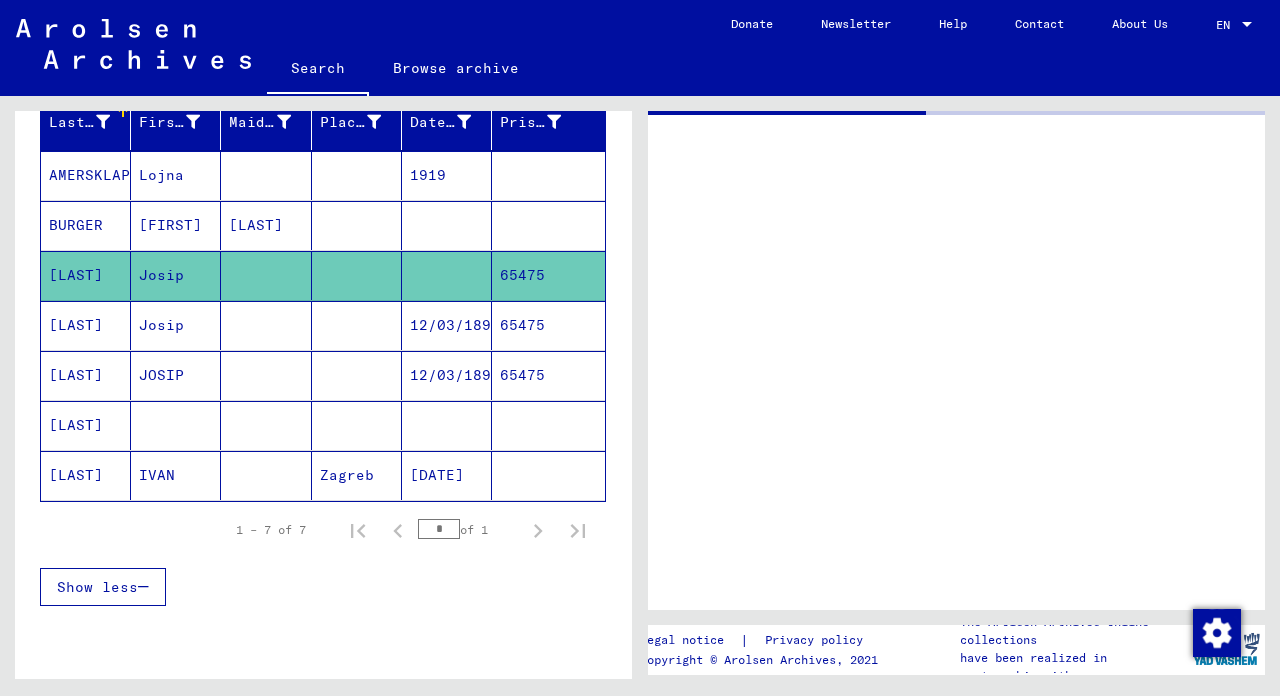 scroll, scrollTop: 0, scrollLeft: 0, axis: both 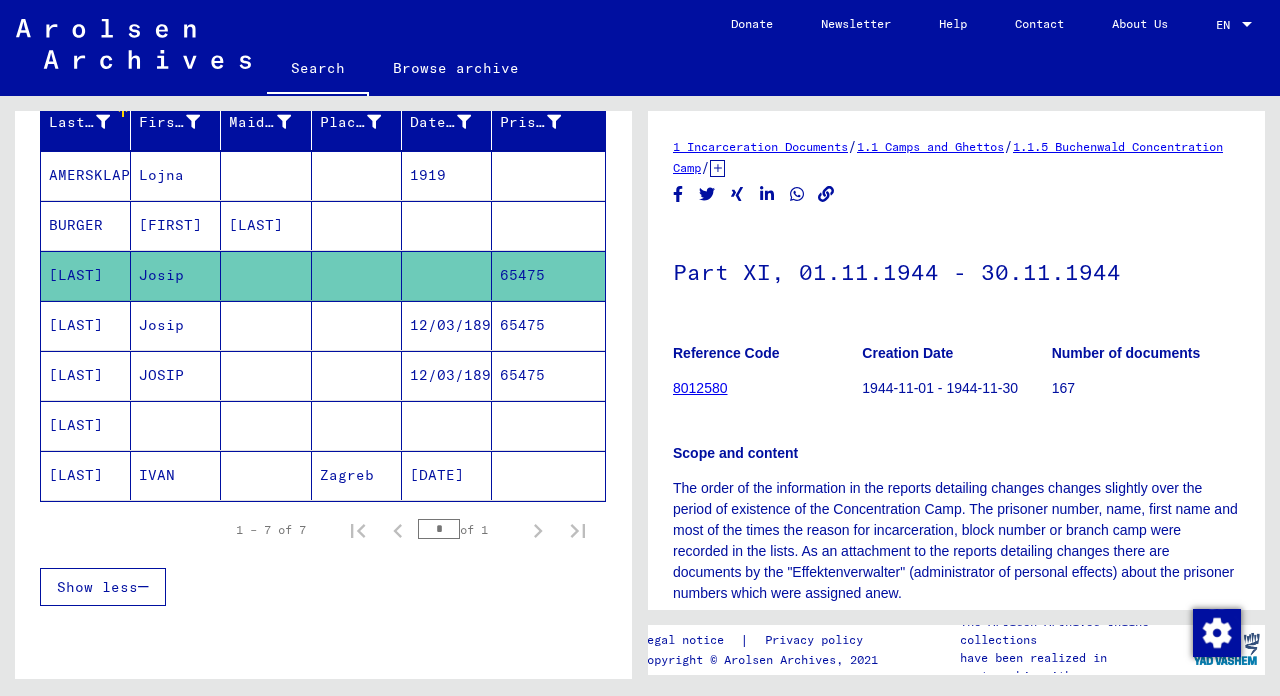 click on "1 Incarceration Documents" 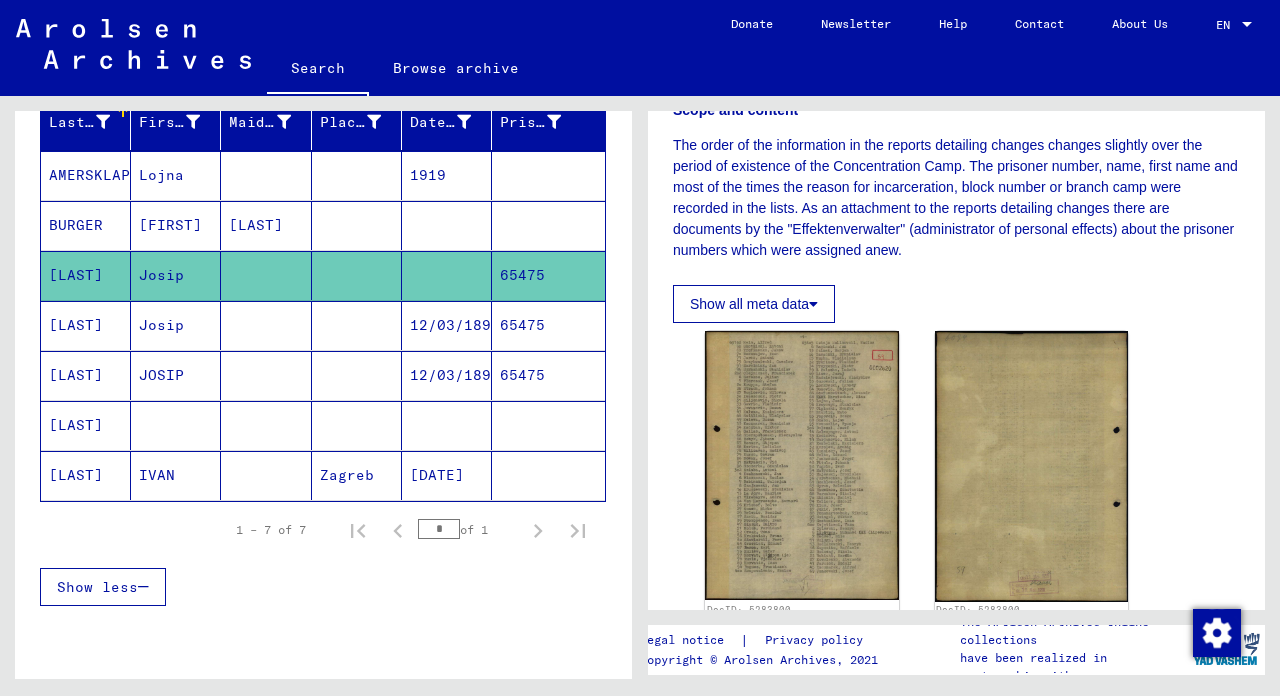 scroll, scrollTop: 374, scrollLeft: 0, axis: vertical 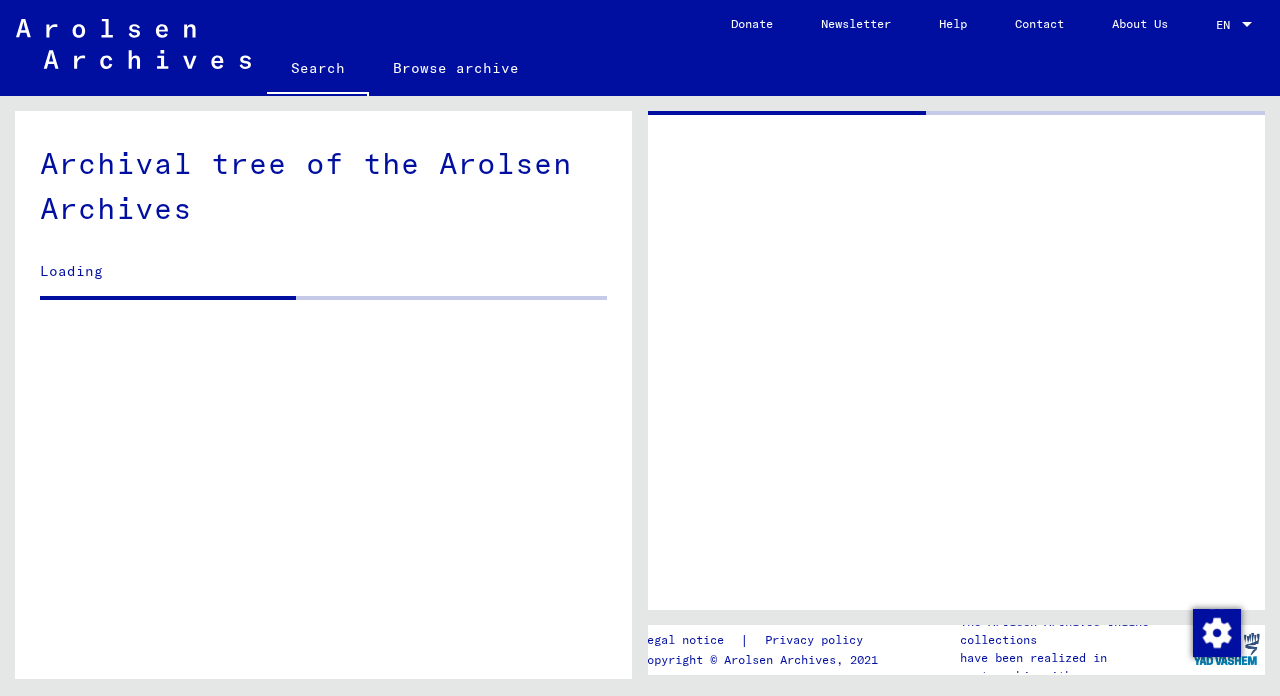 click 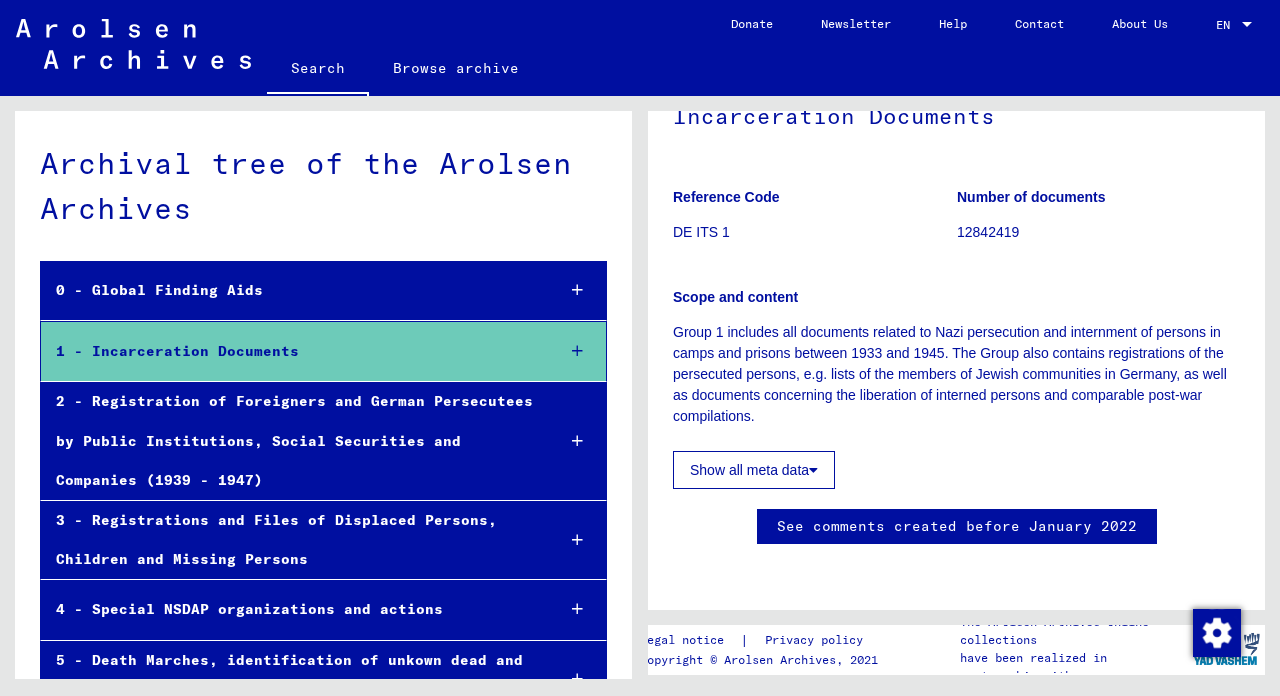 scroll, scrollTop: 0, scrollLeft: 0, axis: both 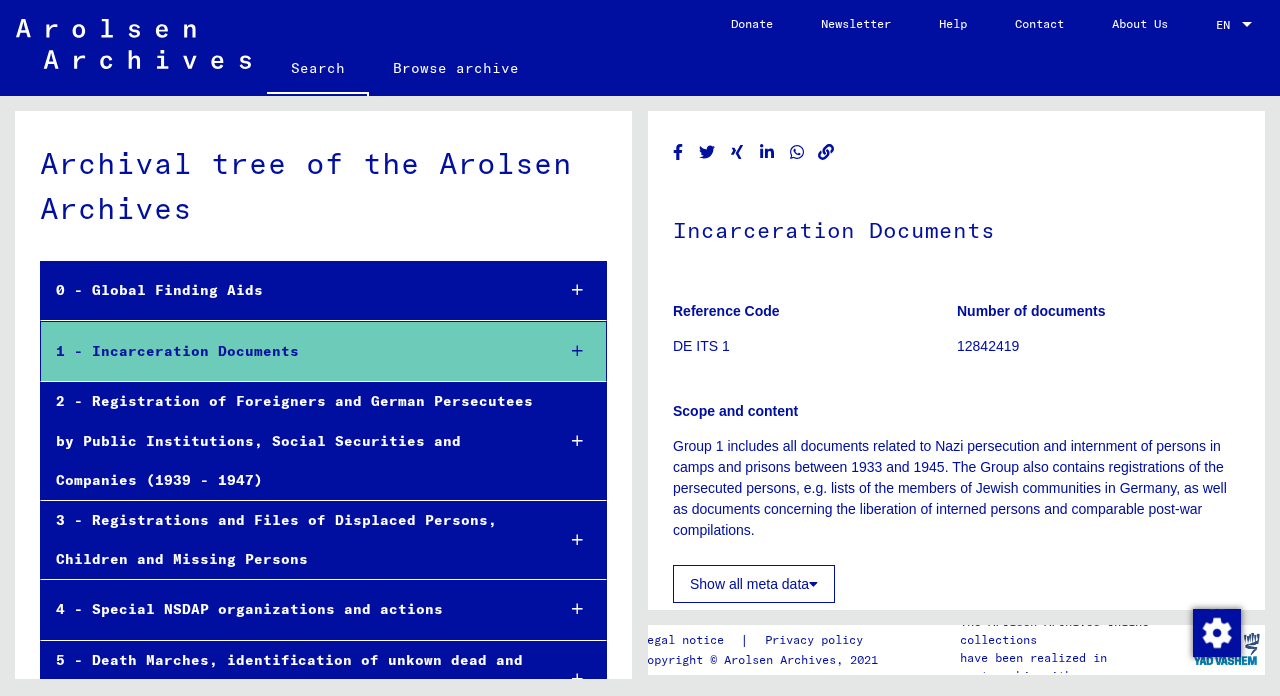 click on "1 - Incarceration Documents" at bounding box center [290, 351] 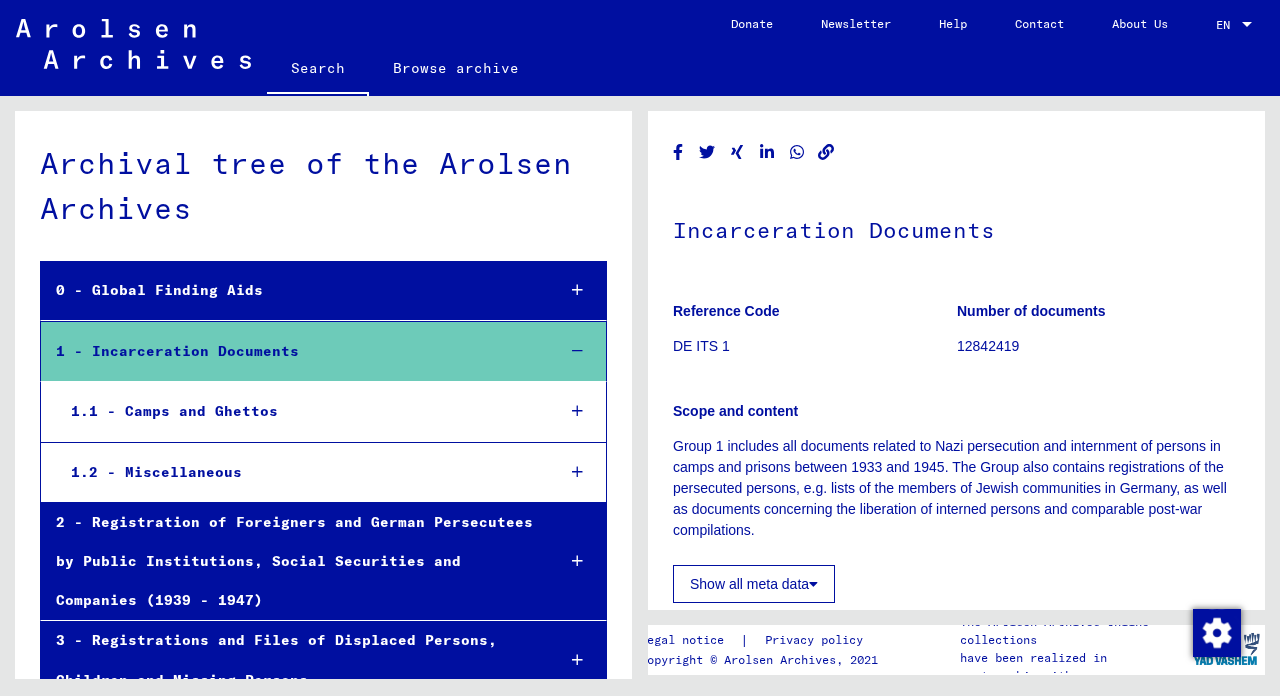 click on "1 - Incarceration Documents" at bounding box center (290, 351) 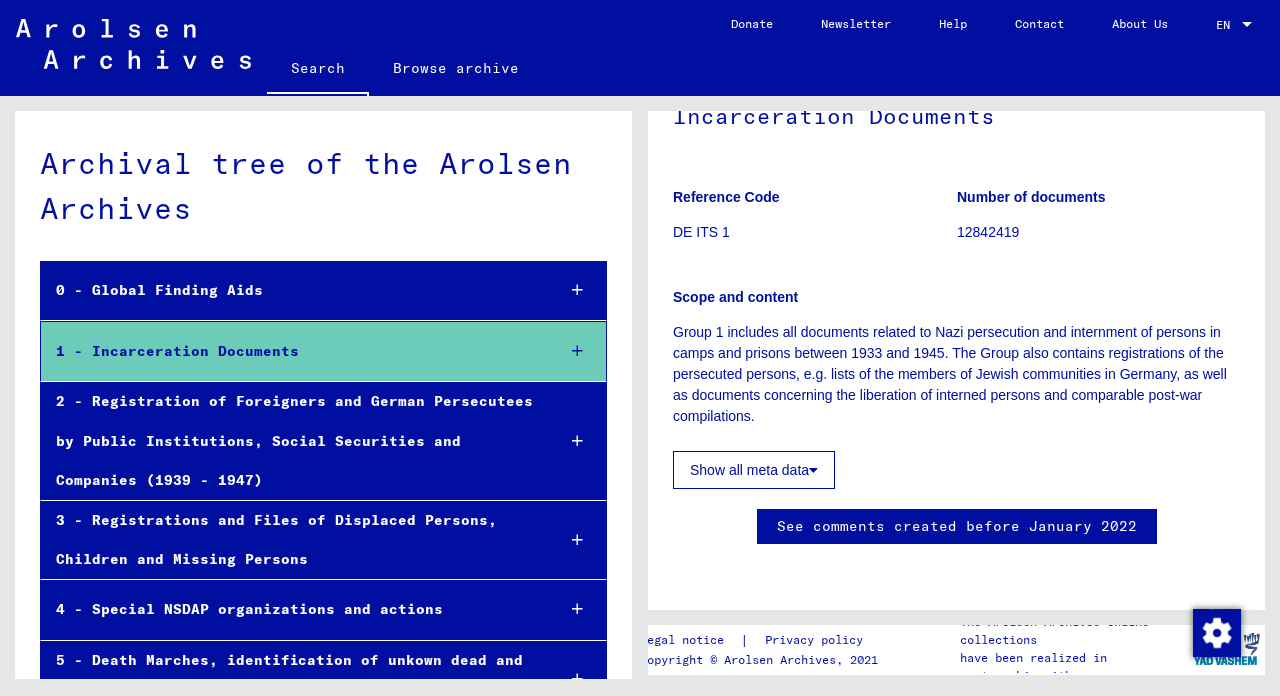 scroll, scrollTop: 136, scrollLeft: 0, axis: vertical 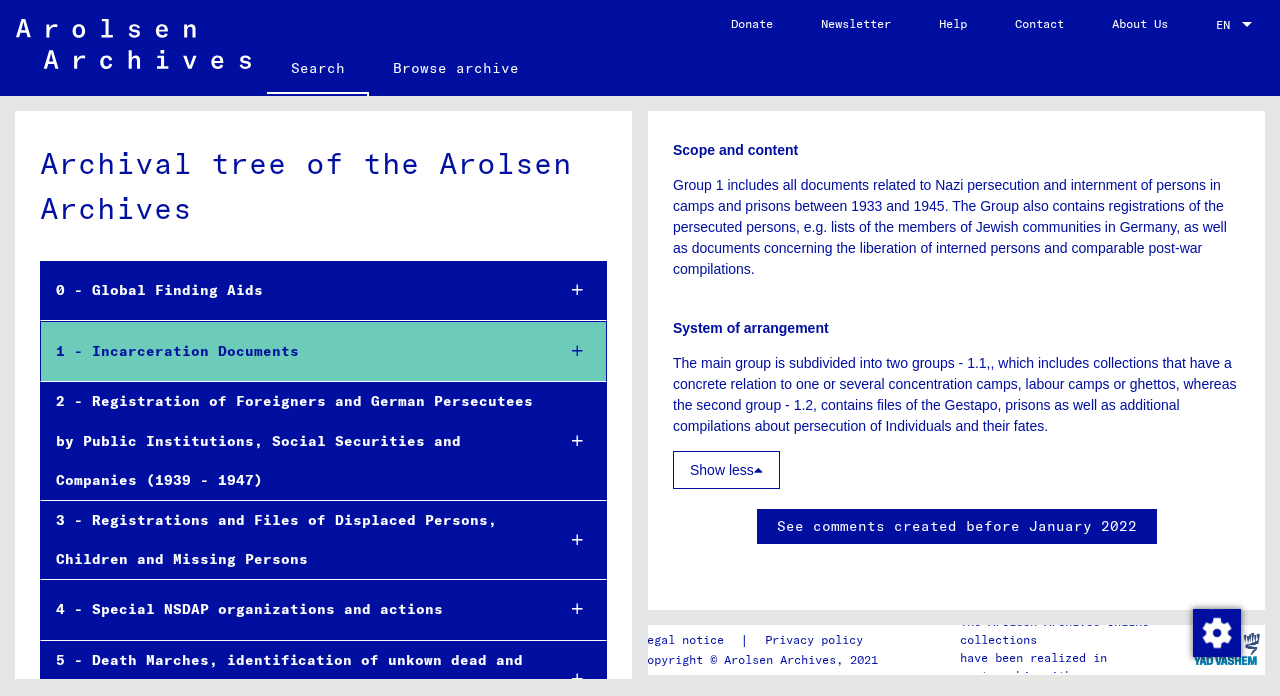 click on "2 - Registration of Foreigners and German Persecutees by Public Institutions, Social Securities and Companies (1939 - 1947)" at bounding box center (290, 441) 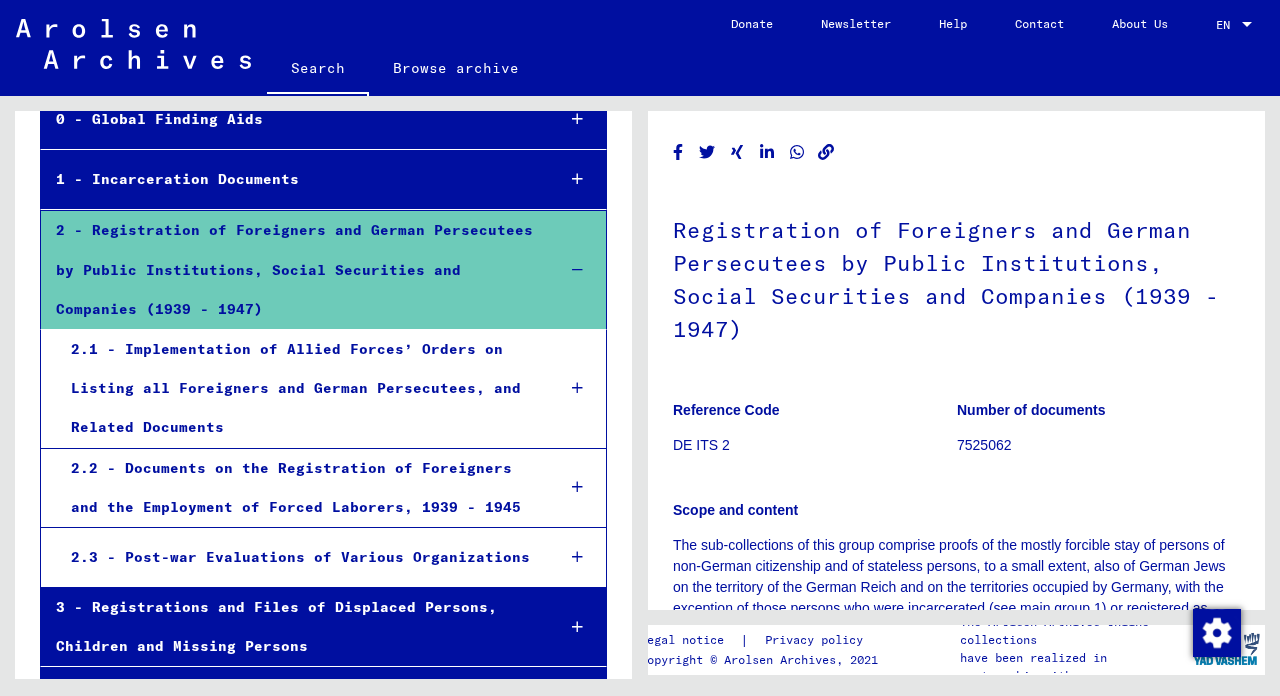 scroll, scrollTop: 225, scrollLeft: 0, axis: vertical 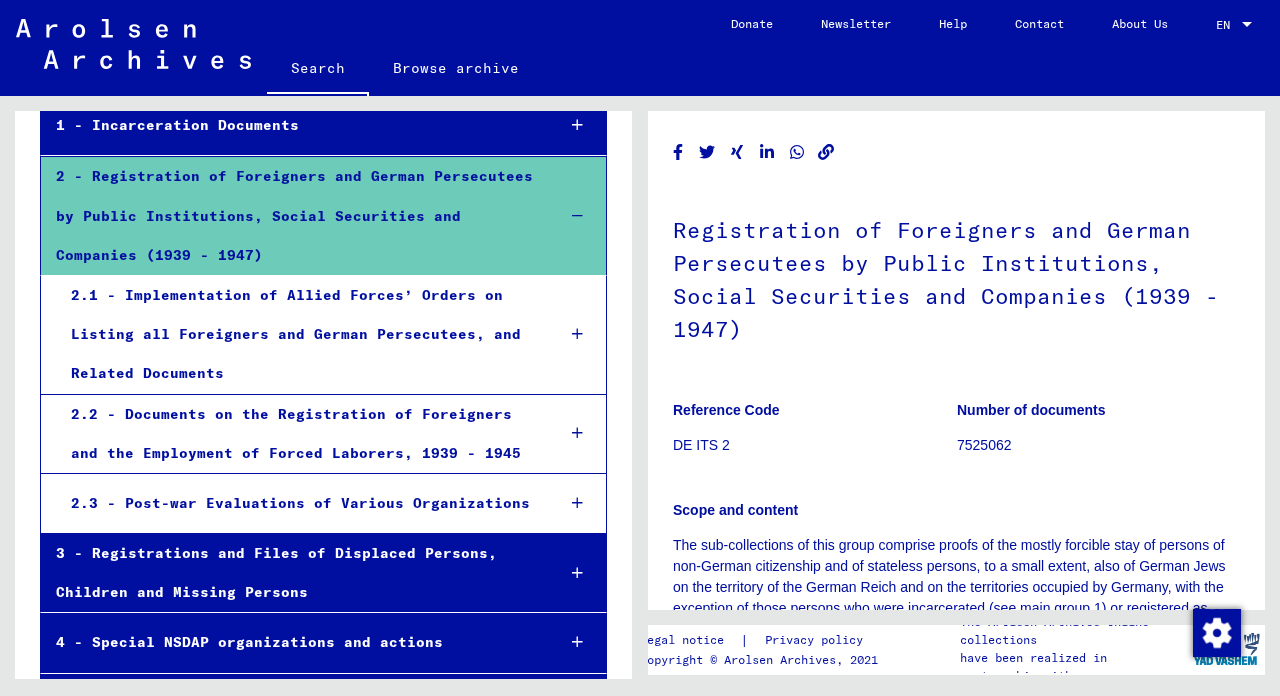 click on "1 - Incarceration Documents" at bounding box center [290, 125] 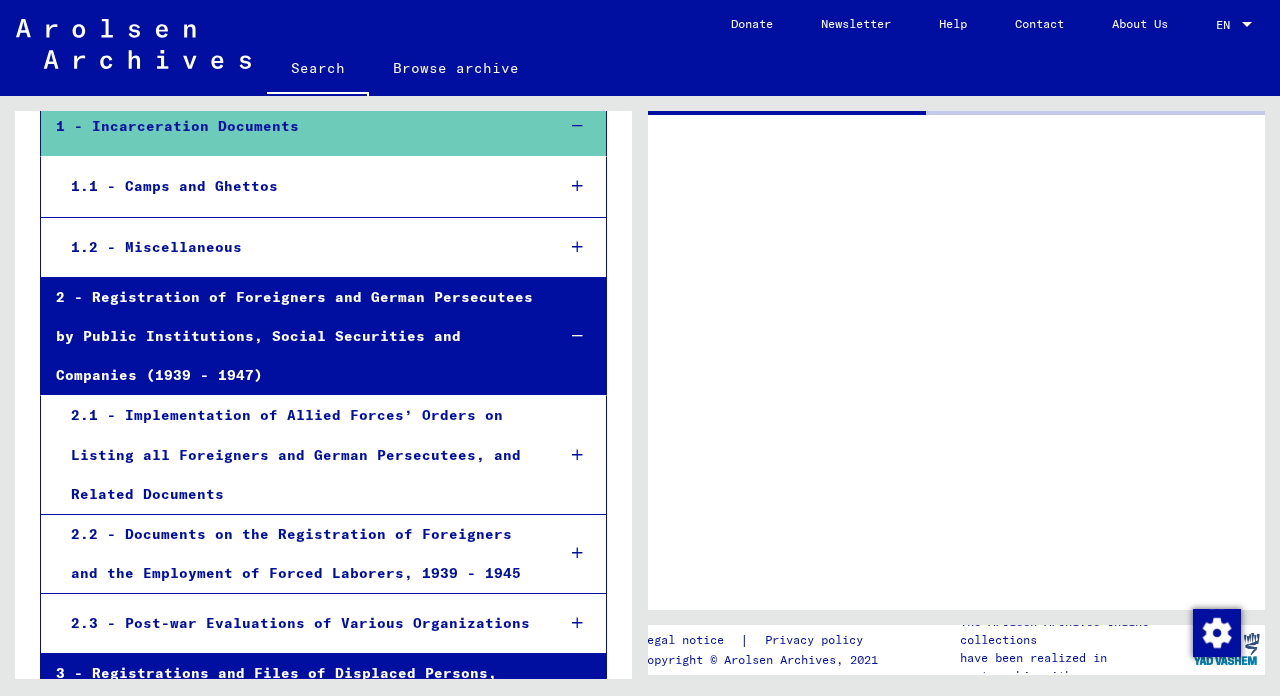 scroll, scrollTop: 209, scrollLeft: 0, axis: vertical 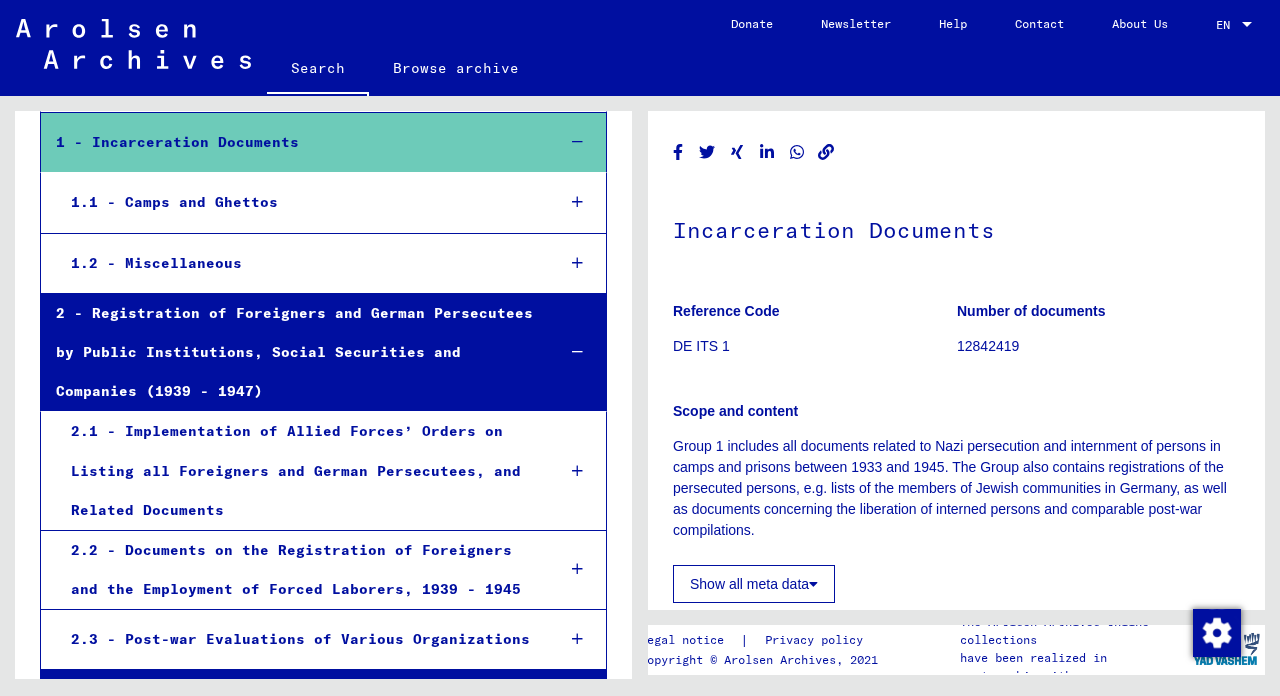 click on "1.1 - Camps and Ghettos" at bounding box center (297, 202) 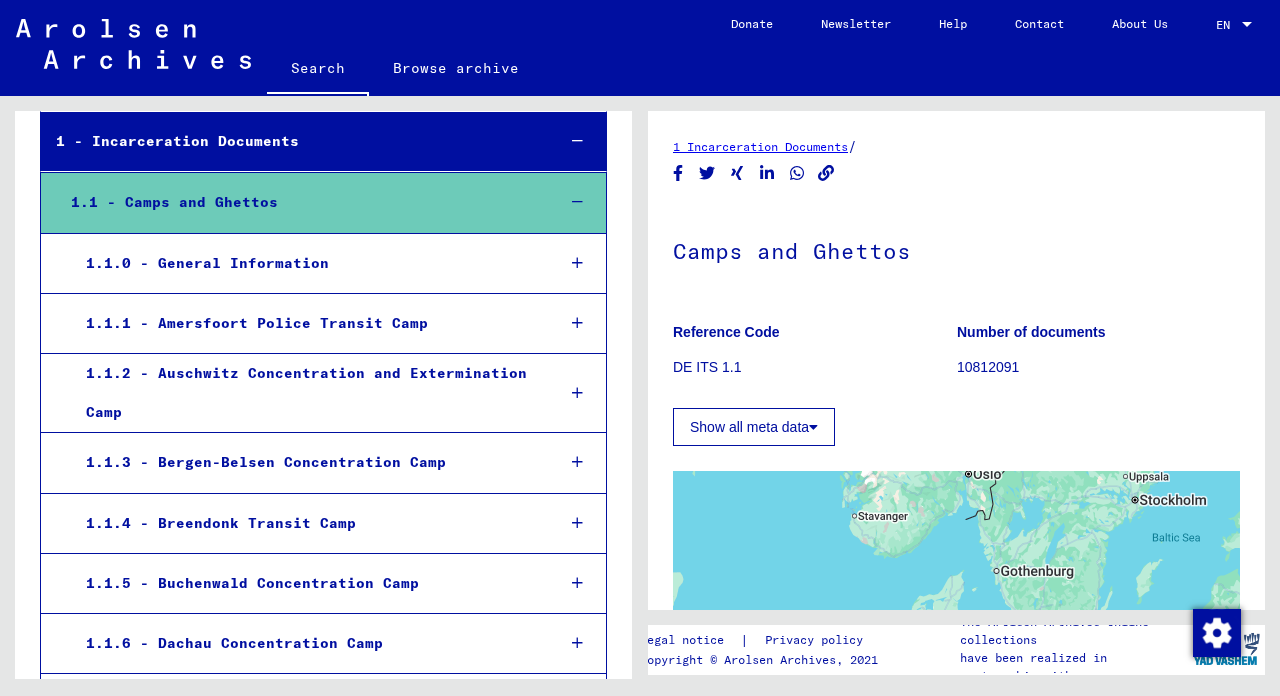 scroll, scrollTop: 0, scrollLeft: 0, axis: both 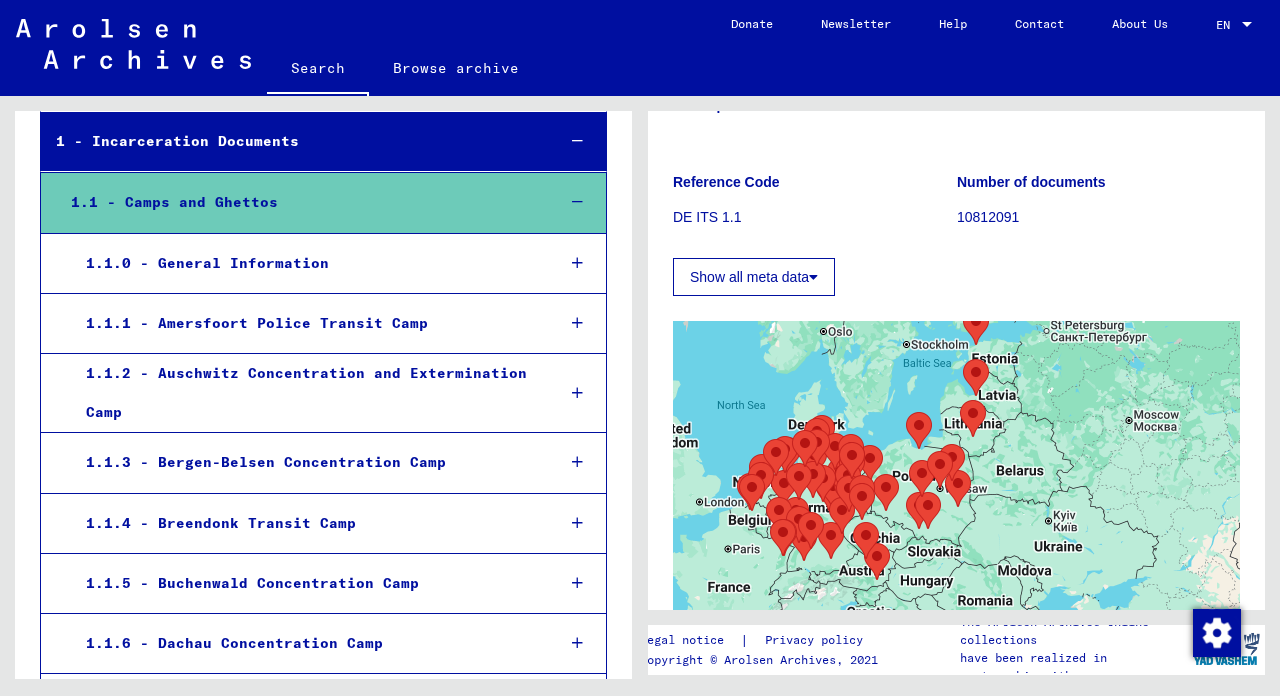 click on "Show all meta data" 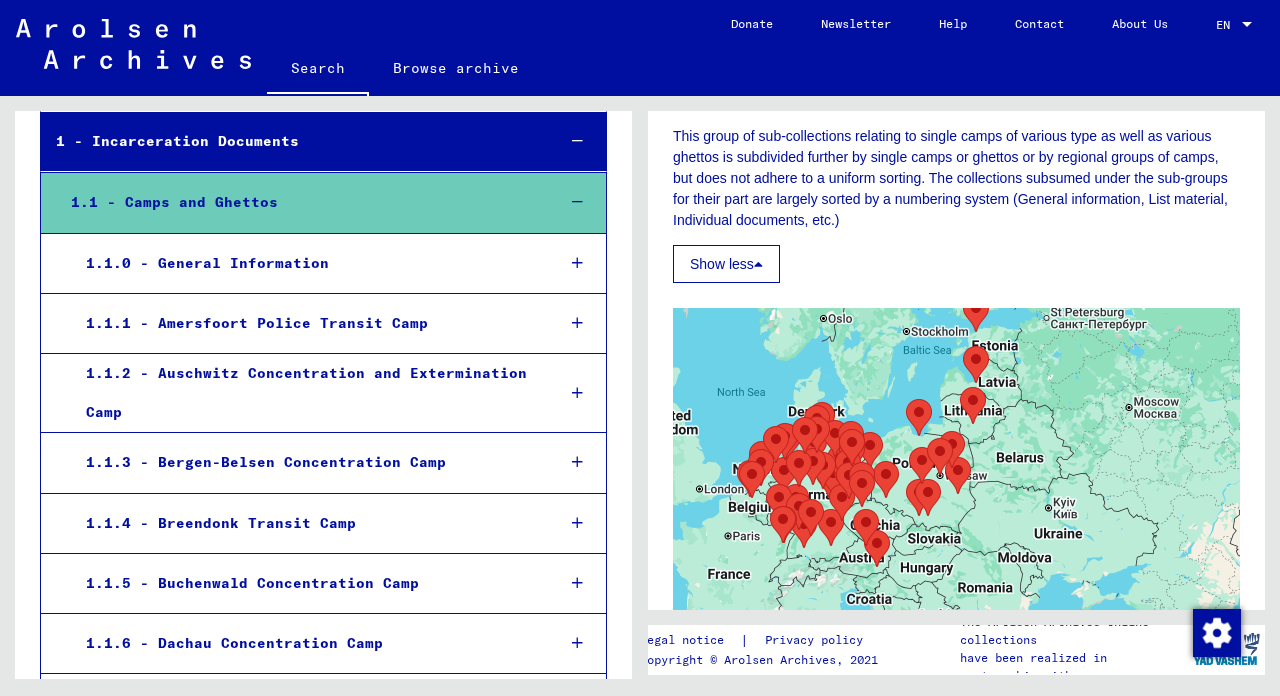 scroll, scrollTop: 1006, scrollLeft: 0, axis: vertical 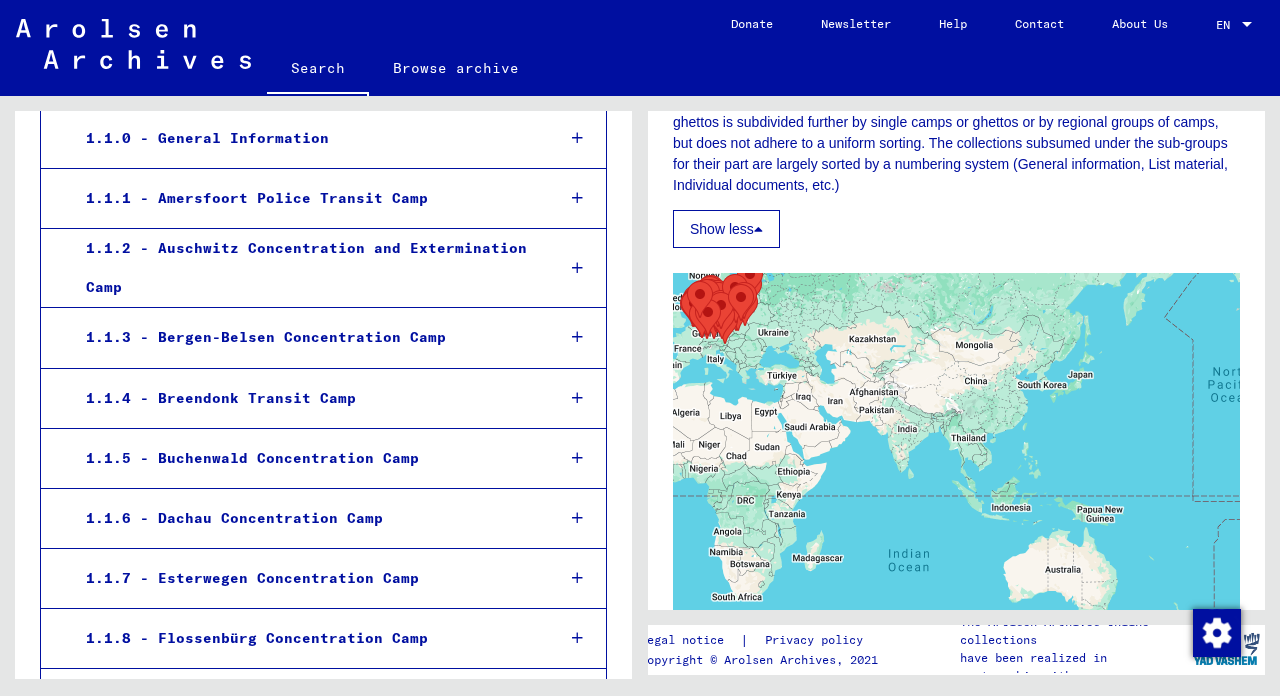 click on "1.1.5 - Buchenwald Concentration Camp" at bounding box center [305, 458] 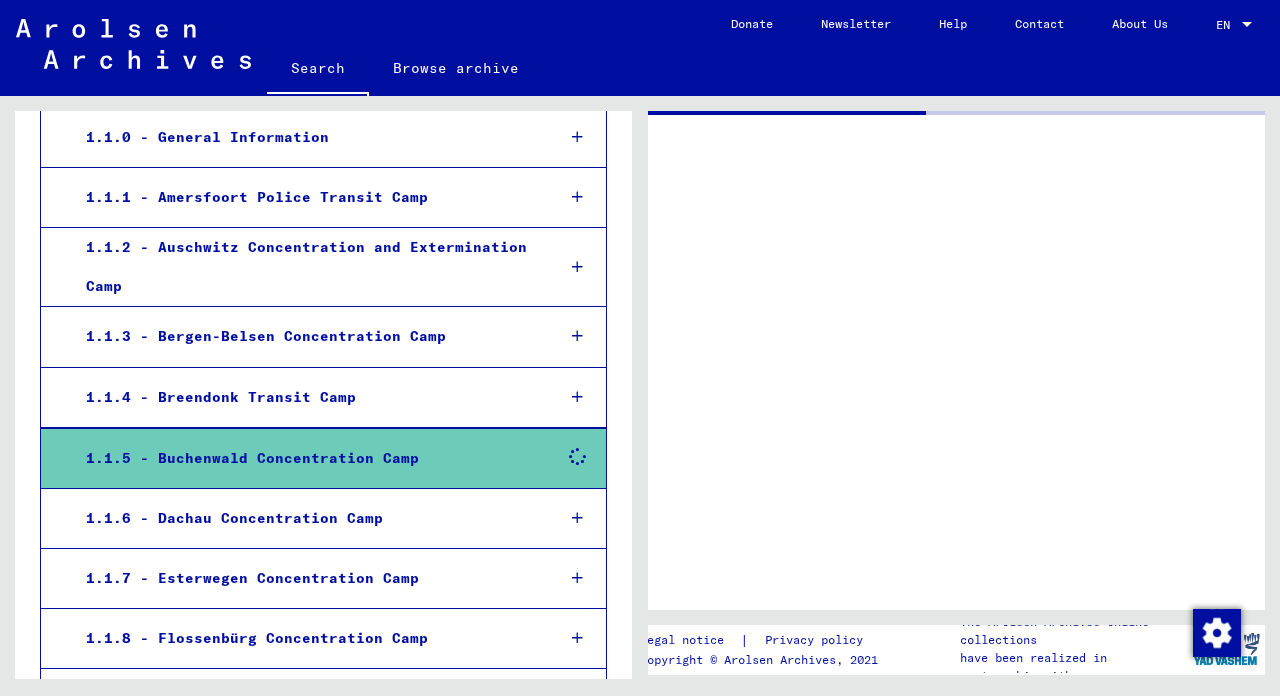 scroll, scrollTop: 0, scrollLeft: 0, axis: both 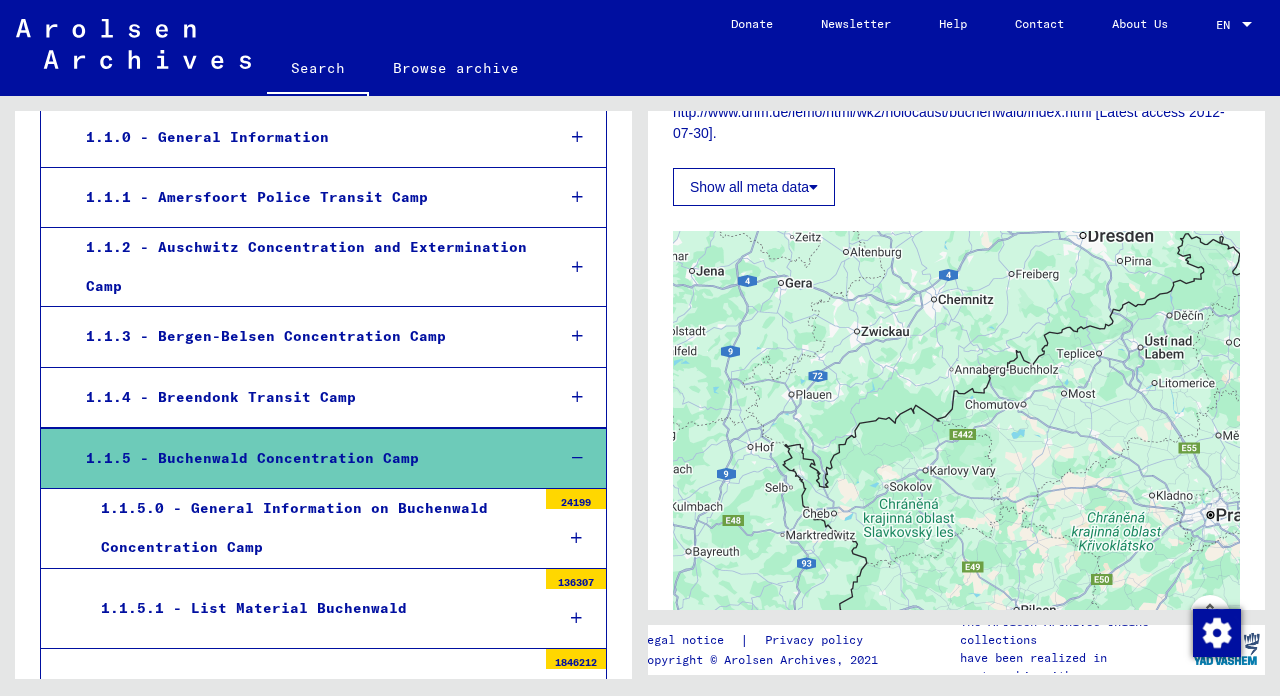 click on "Show all meta data" 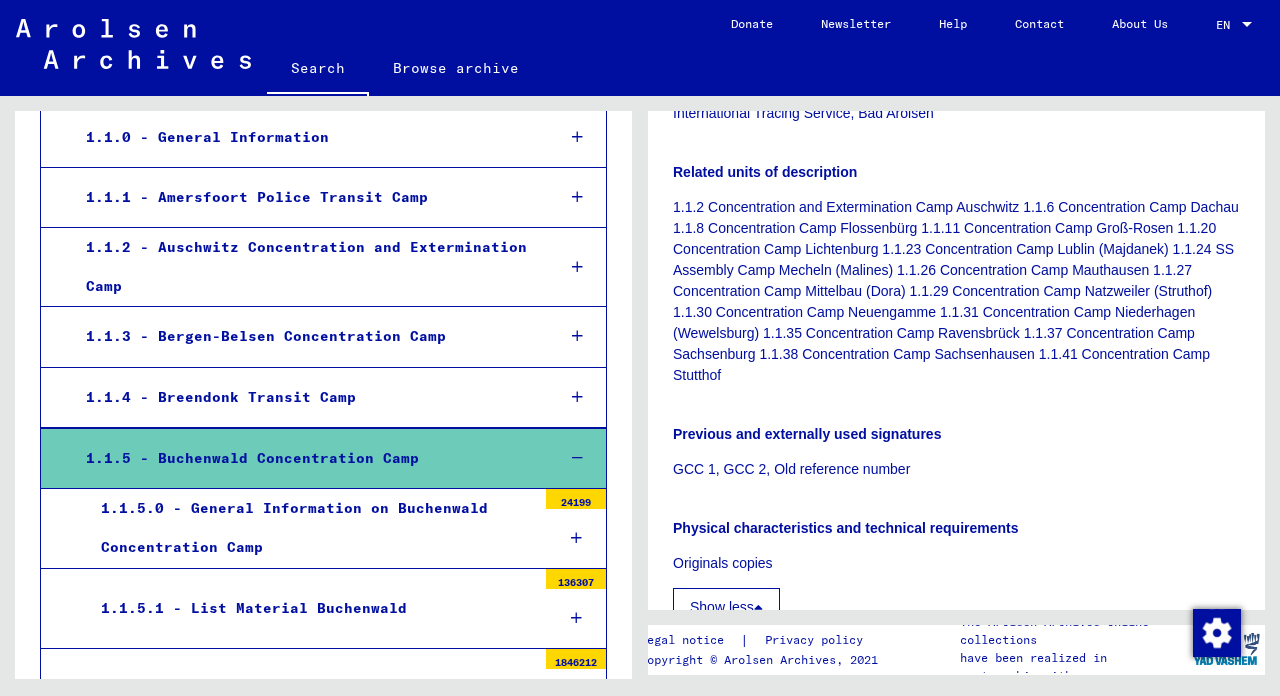 scroll, scrollTop: 1524, scrollLeft: 0, axis: vertical 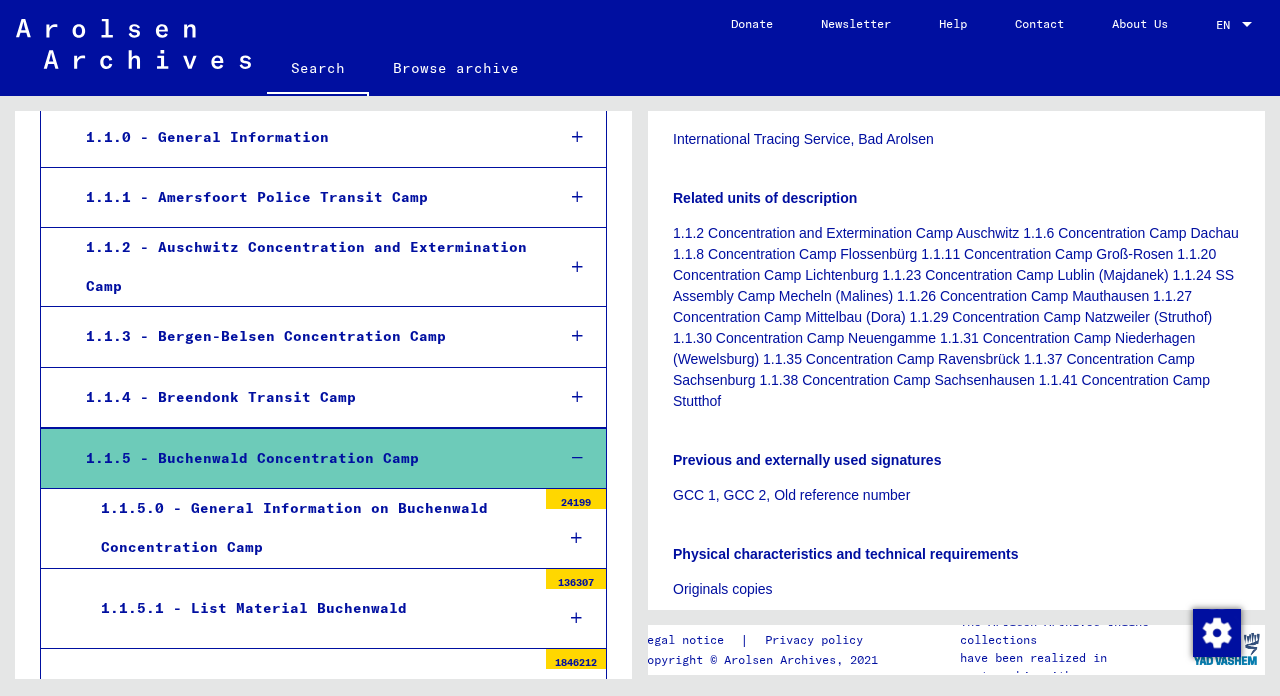 click on "1.1.2 Concentration and Extermination Camp Auschwitz  1.1.6 Concentration Camp Dachau  1.1.8 Concentration Camp Flossenbürg  1.1.11 Concentration Camp Groß-Rosen  1.1.20 Concentration Camp Lichtenburg  1.1.23 Concentration Camp Lublin (Majdanek)  1.1.24 SS Assembly Camp Mecheln (Malines)  1.1.26 Concentration Camp Mauthausen  1.1.27 Concentration Camp Mittelbau (Dora)  1.1.29 Concentration Camp Natzweiler (Struthof)  1.1.30 Concentration Camp Neuengamme  1.1.31 Concentration Camp Niederhagen (Wewelsburg)  1.1.35 Concentration Camp Ravensbrück  1.1.37 Concentration Camp Sachsenburg  1.1.38 Concentration Camp Sachsenhausen  1.1.41 Concentration Camp Stutthof" at bounding box center [956, 317] 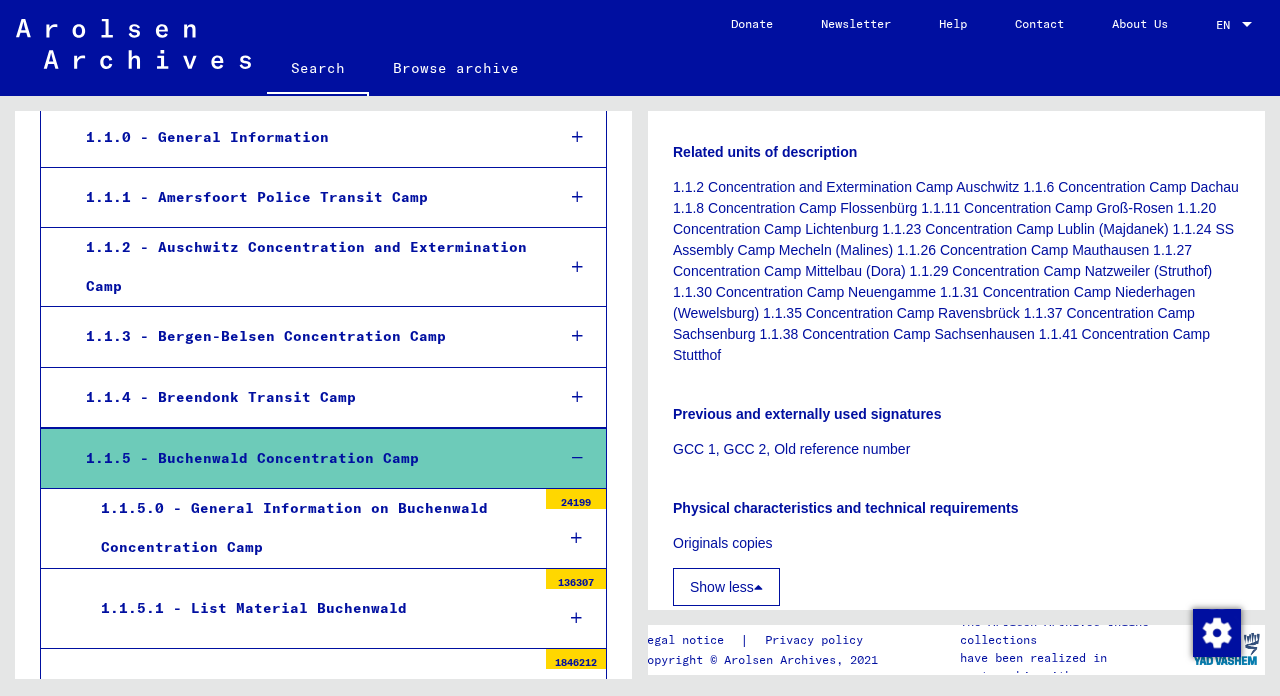scroll, scrollTop: 1571, scrollLeft: 0, axis: vertical 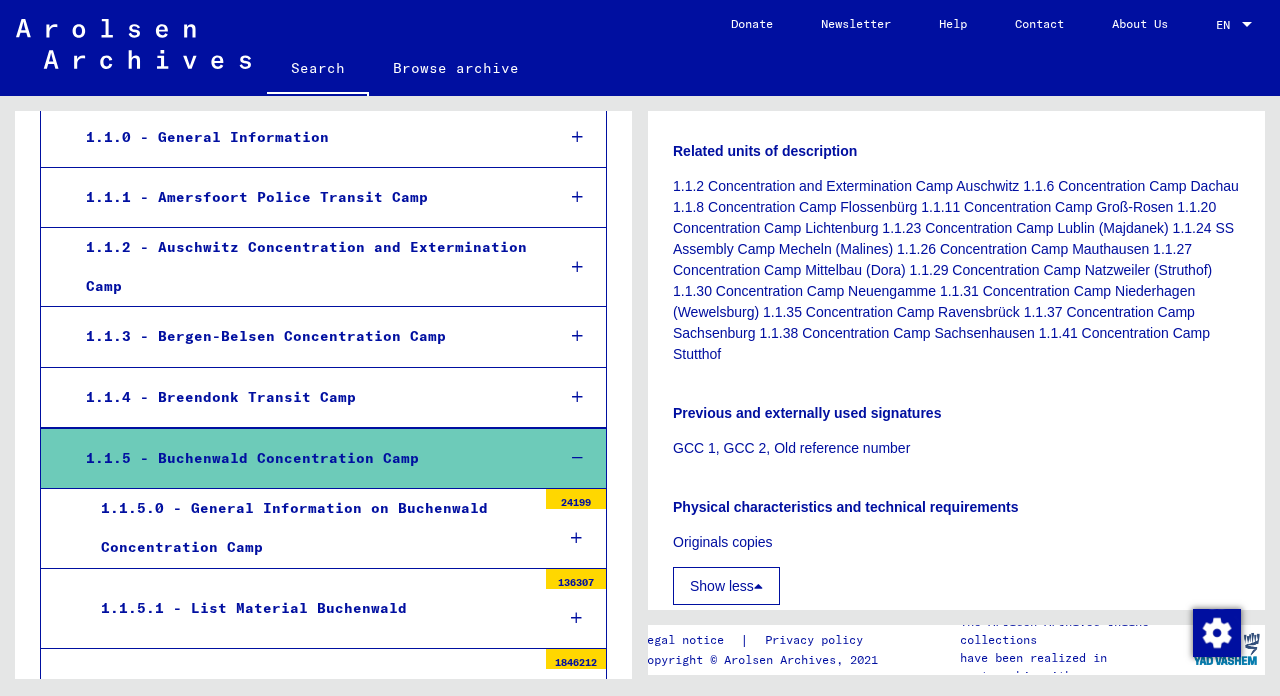 click on "1.1.5 - Buchenwald Concentration Camp" at bounding box center (305, 458) 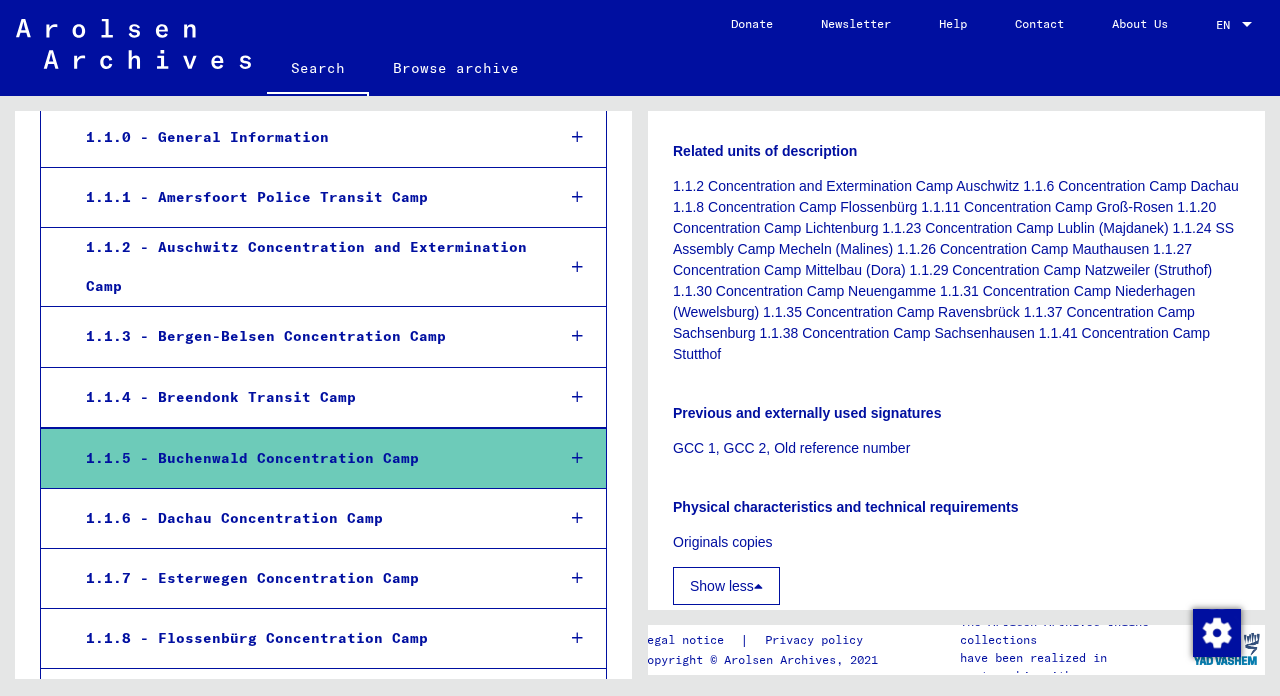click on "1.1.5 - Buchenwald Concentration Camp" at bounding box center (305, 458) 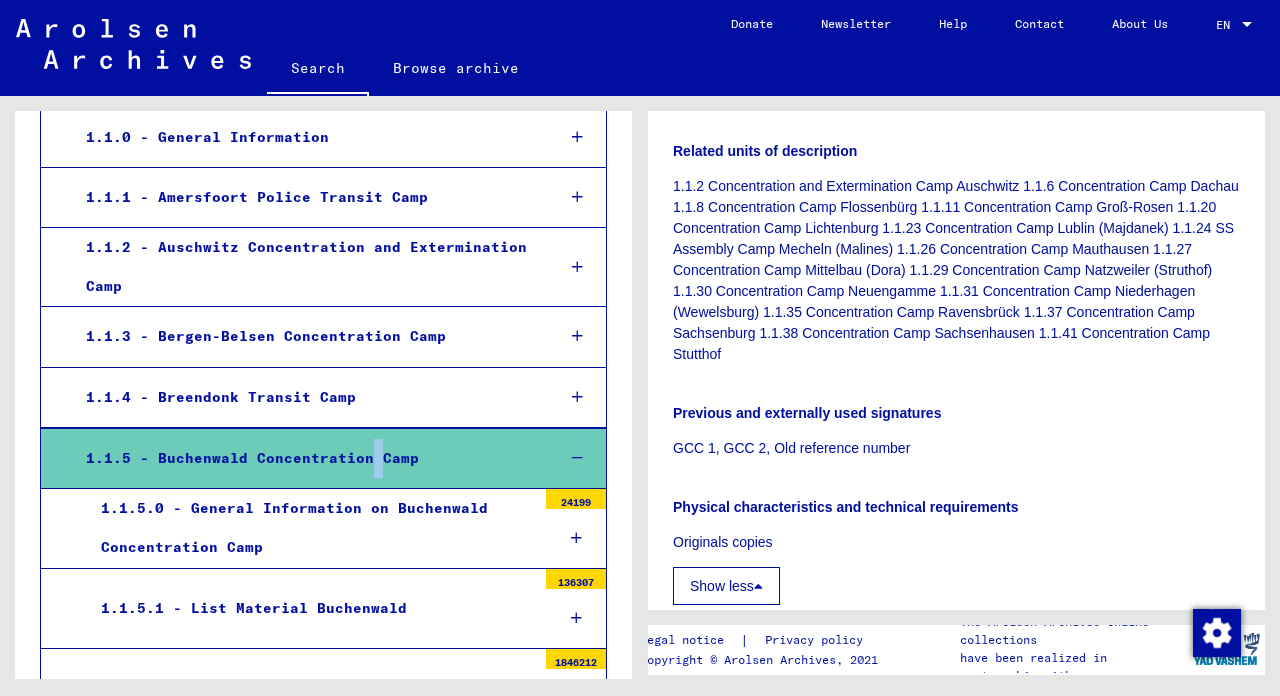 click on "1.1.5 - Buchenwald Concentration Camp" at bounding box center [305, 458] 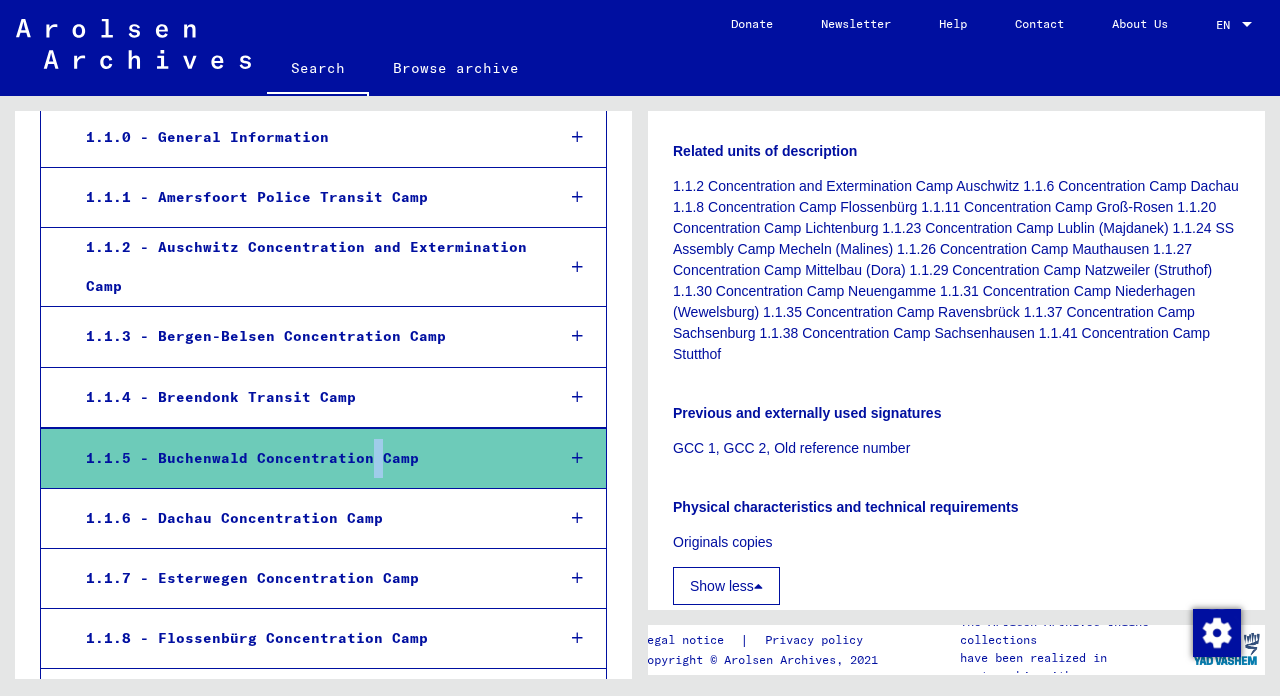 click on "1.1.5 - Buchenwald Concentration Camp" at bounding box center (305, 458) 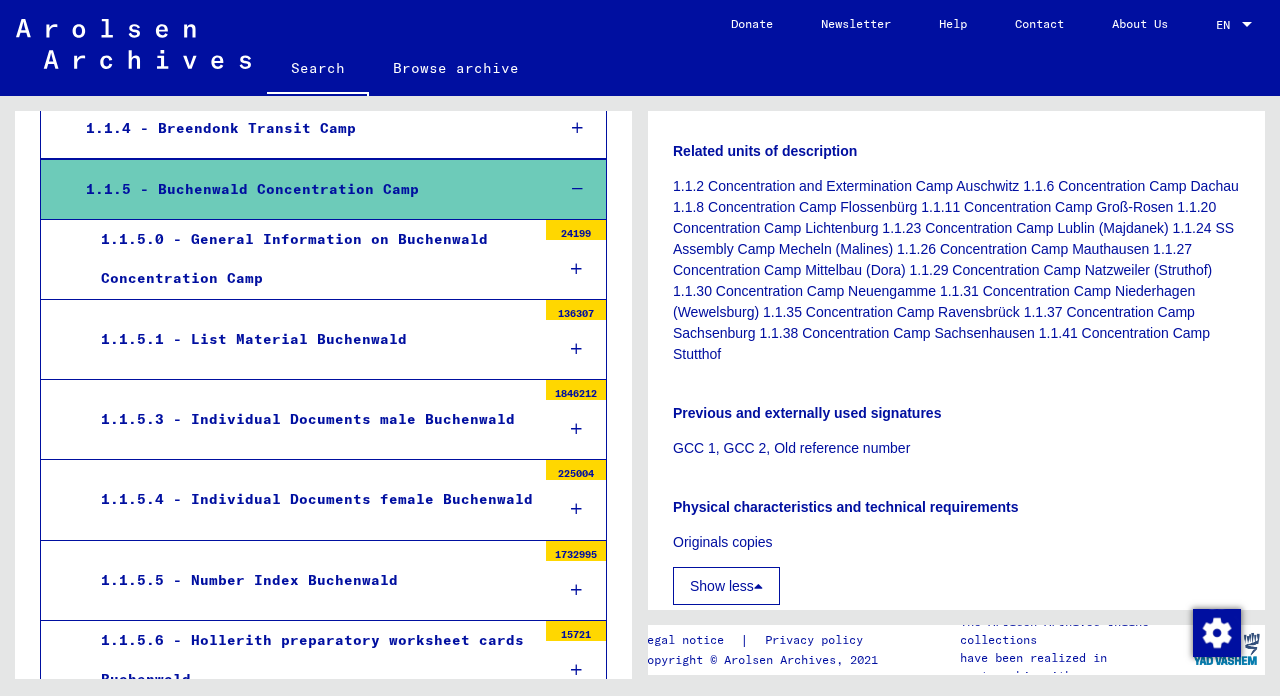 scroll, scrollTop: 594, scrollLeft: 0, axis: vertical 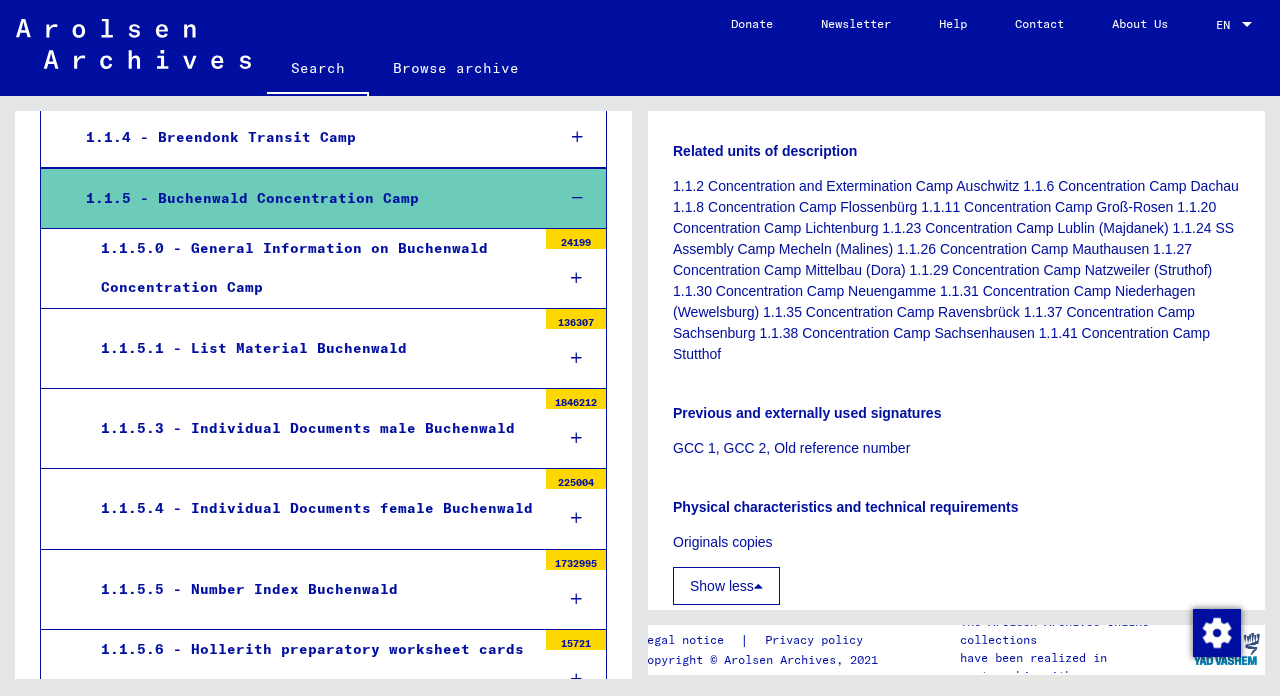 click on "1.1.5.3 - Individual Documents male Buchenwald" at bounding box center (311, 428) 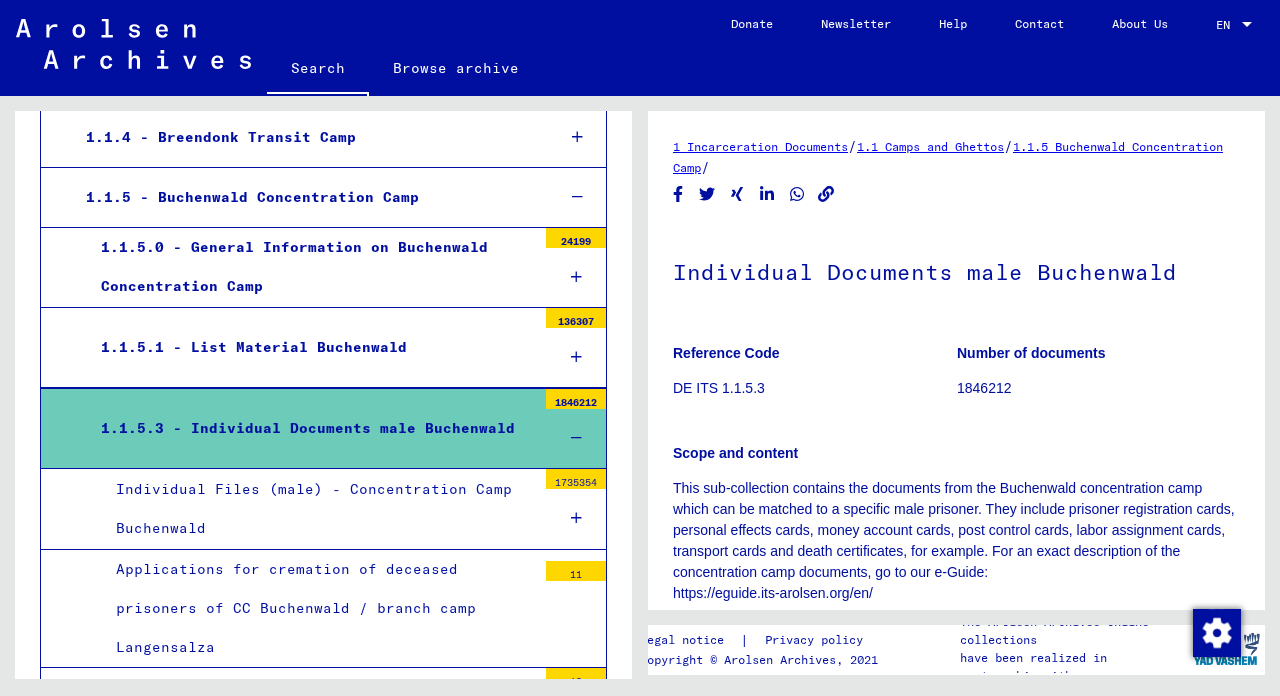click on "1 Incarceration Documents" 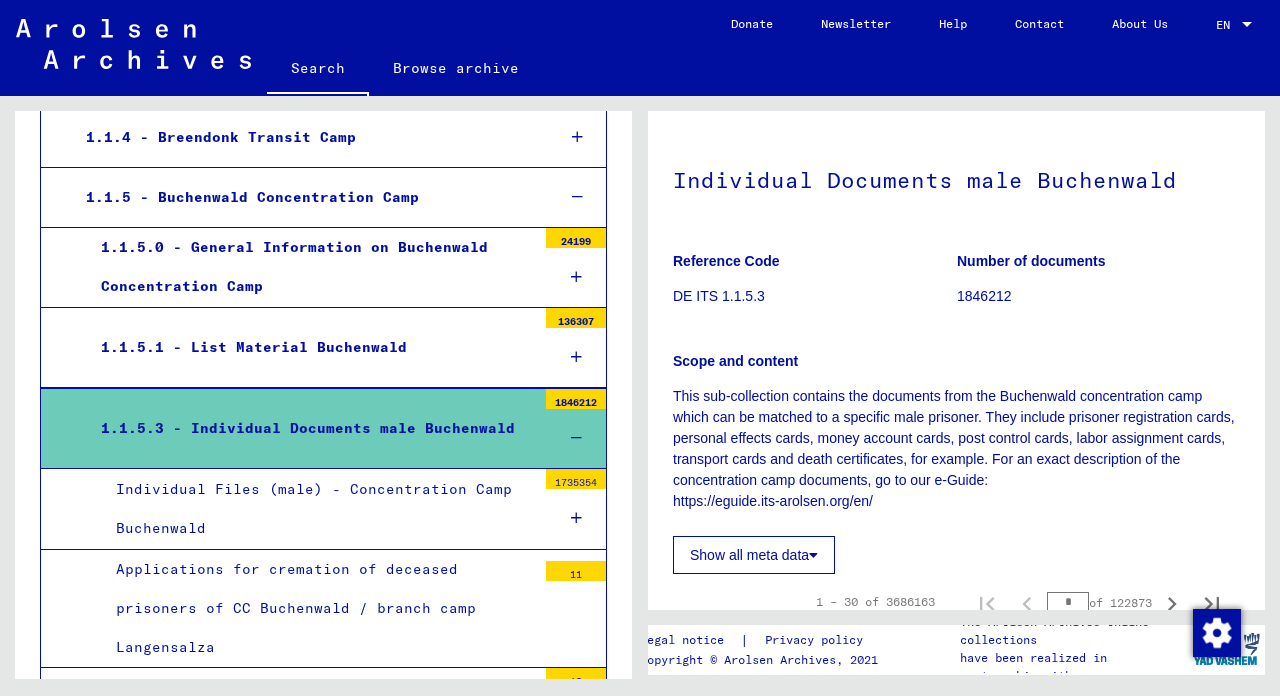 scroll, scrollTop: 114, scrollLeft: 0, axis: vertical 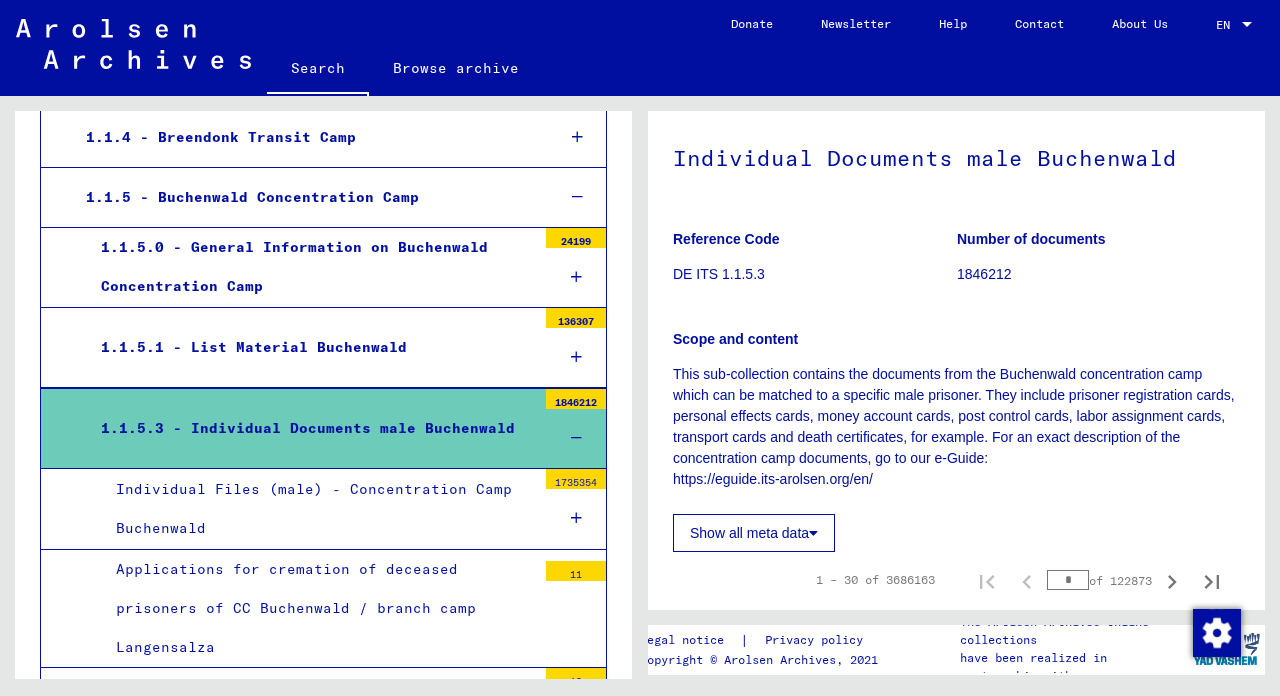 click on "Show all meta data" 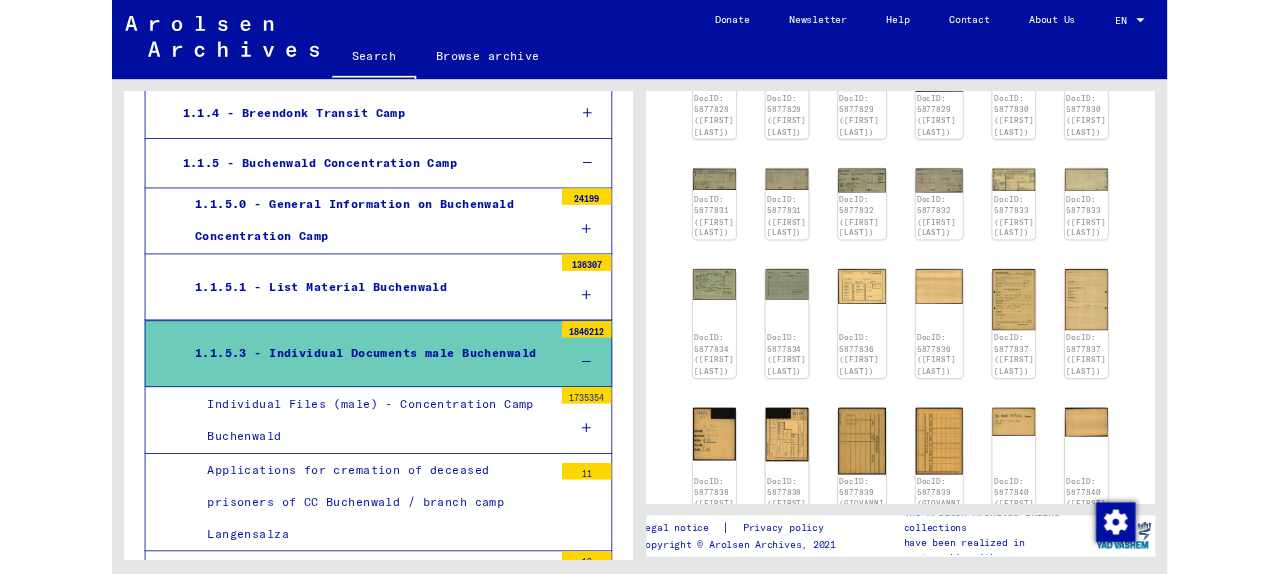 scroll, scrollTop: 1412, scrollLeft: 0, axis: vertical 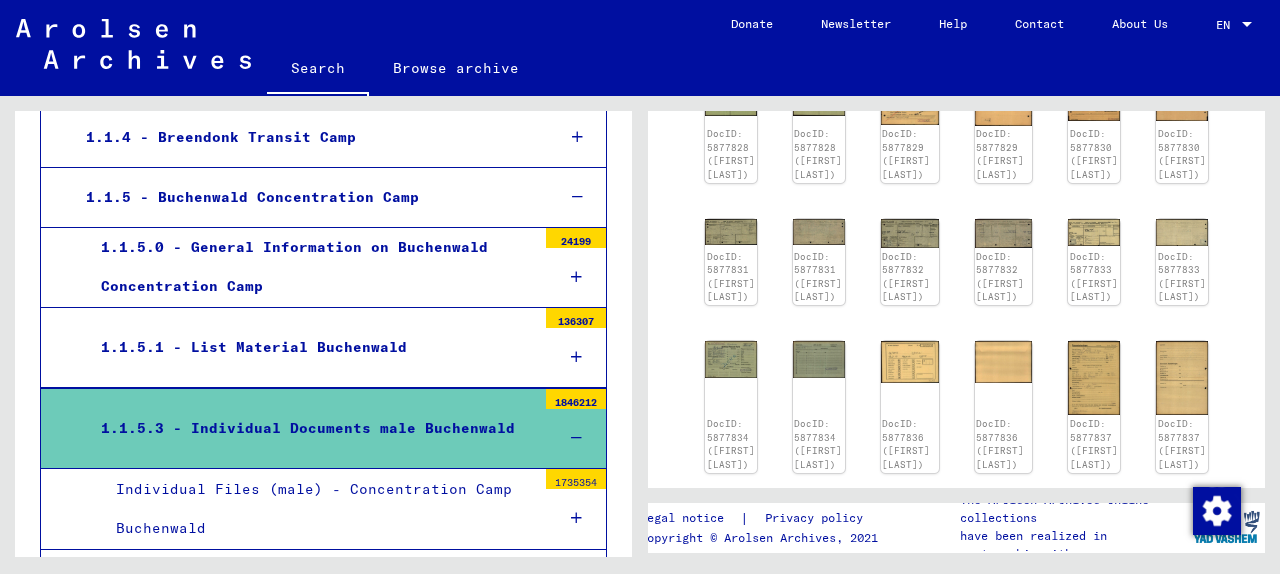 click on "Search   Browse archive   Detailed questions/information about the documents? Send us an inquiry for free.  Donate Newsletter Help Contact About Us EN EN" 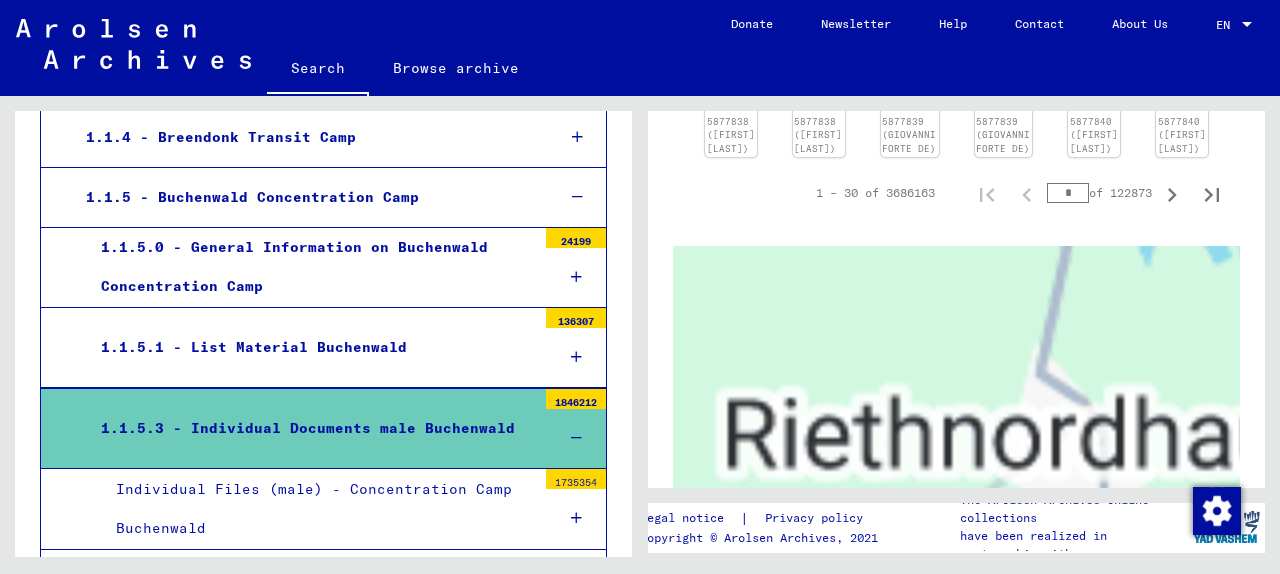 scroll, scrollTop: 1900, scrollLeft: 0, axis: vertical 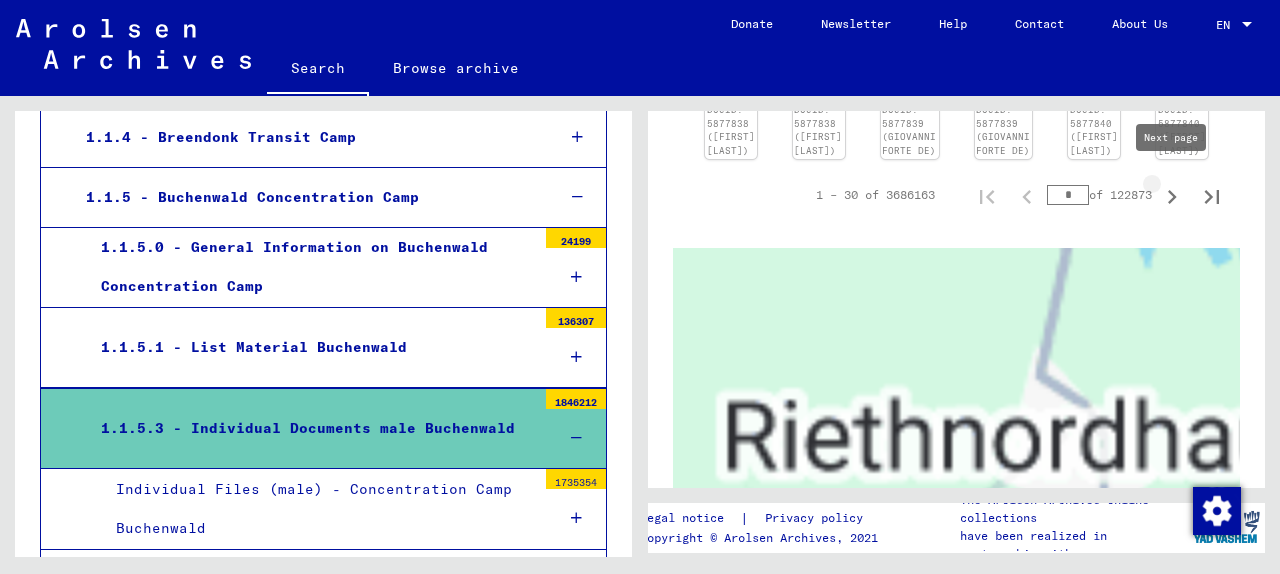 click 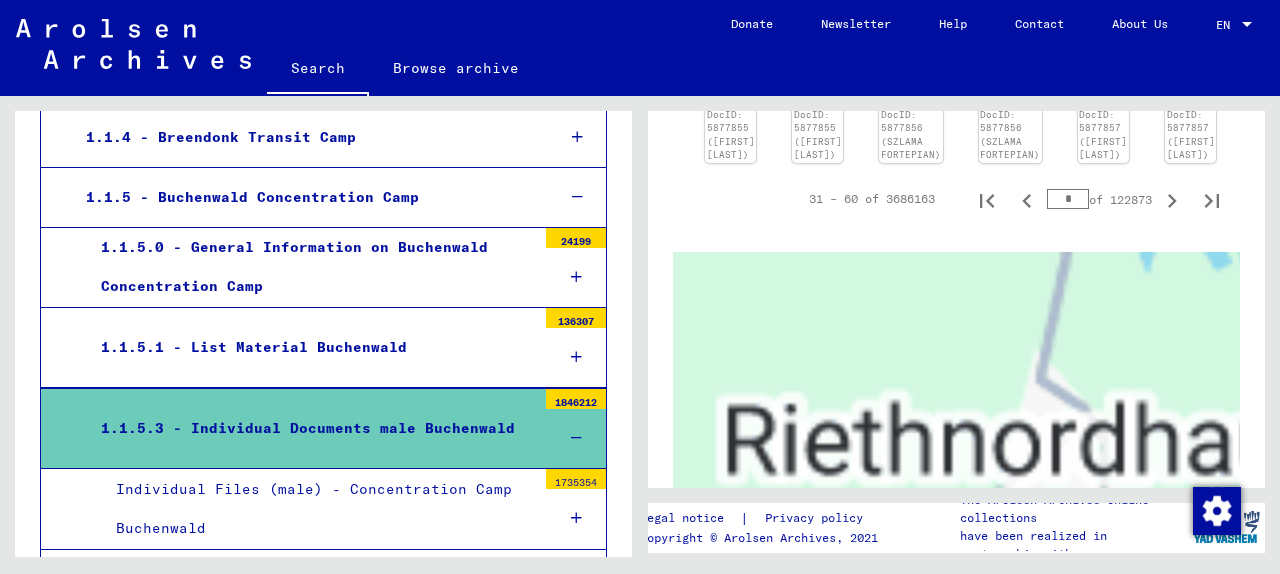 click on "To navigate, press the arrow keys." 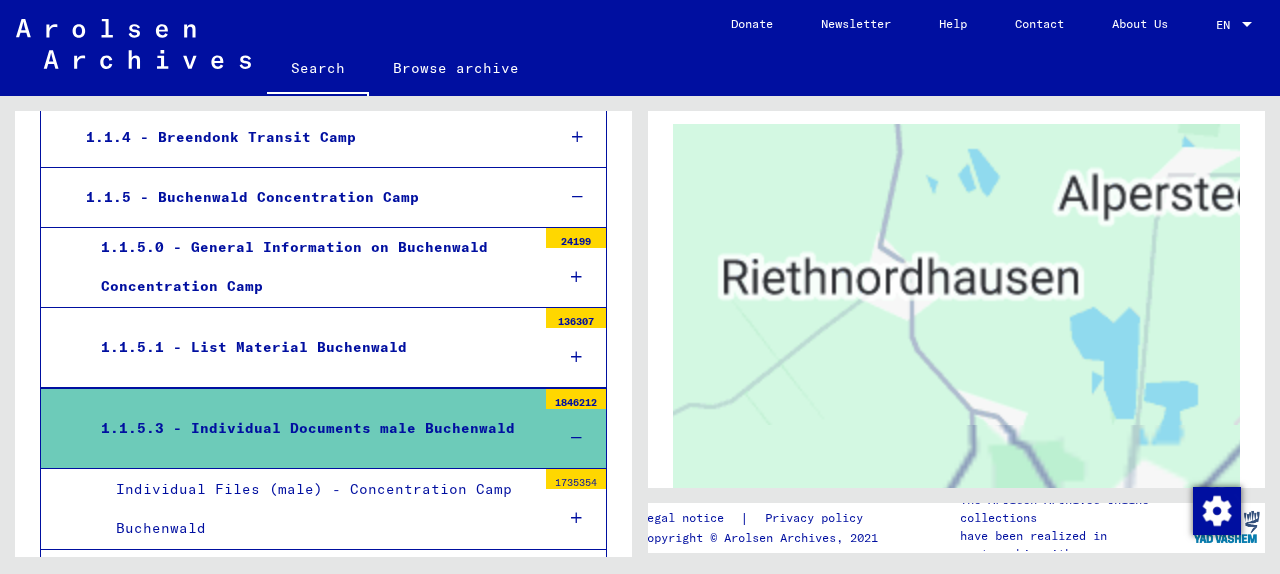 scroll, scrollTop: 2101, scrollLeft: 0, axis: vertical 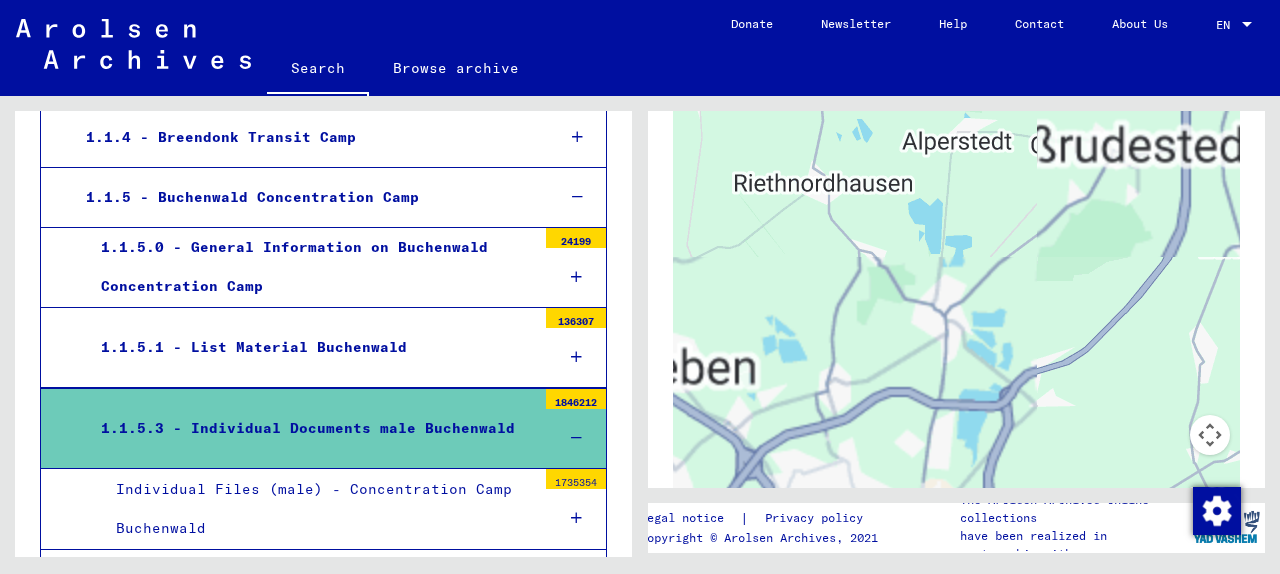 click on "1.1.5.3 - Individual Documents male Buchenwald" at bounding box center [311, 428] 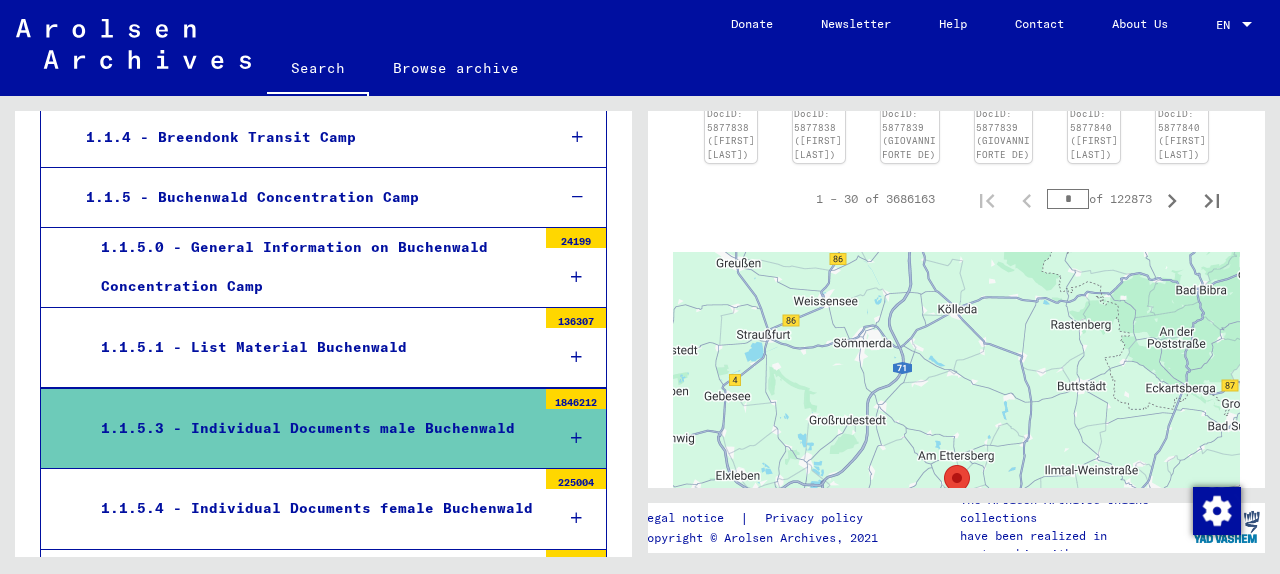 scroll, scrollTop: 1282, scrollLeft: 0, axis: vertical 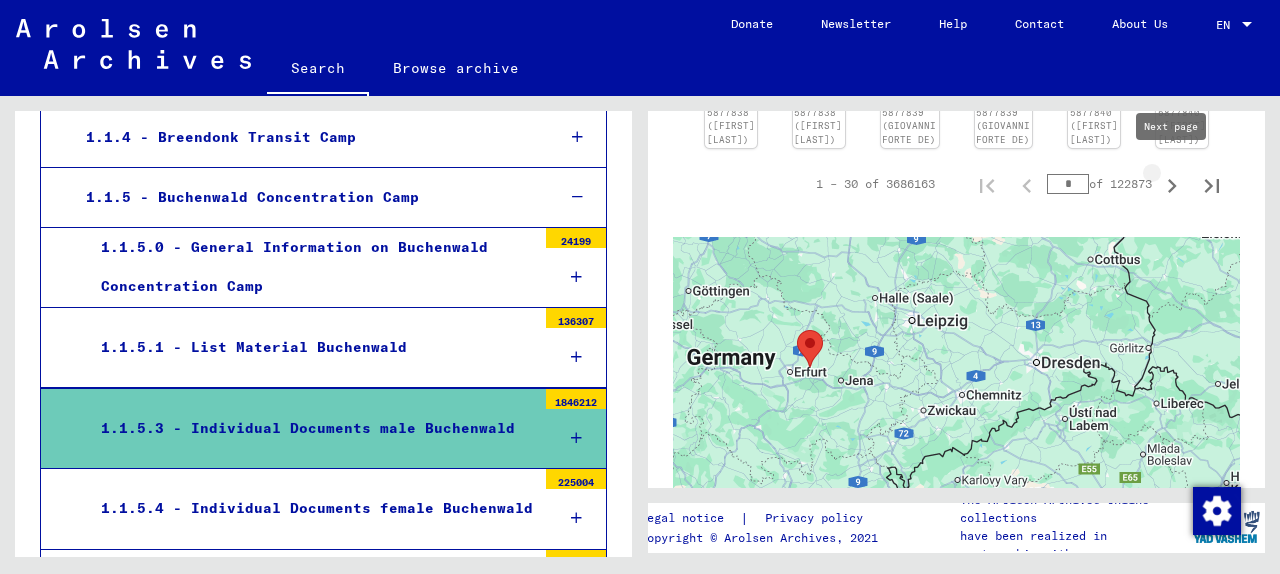 click 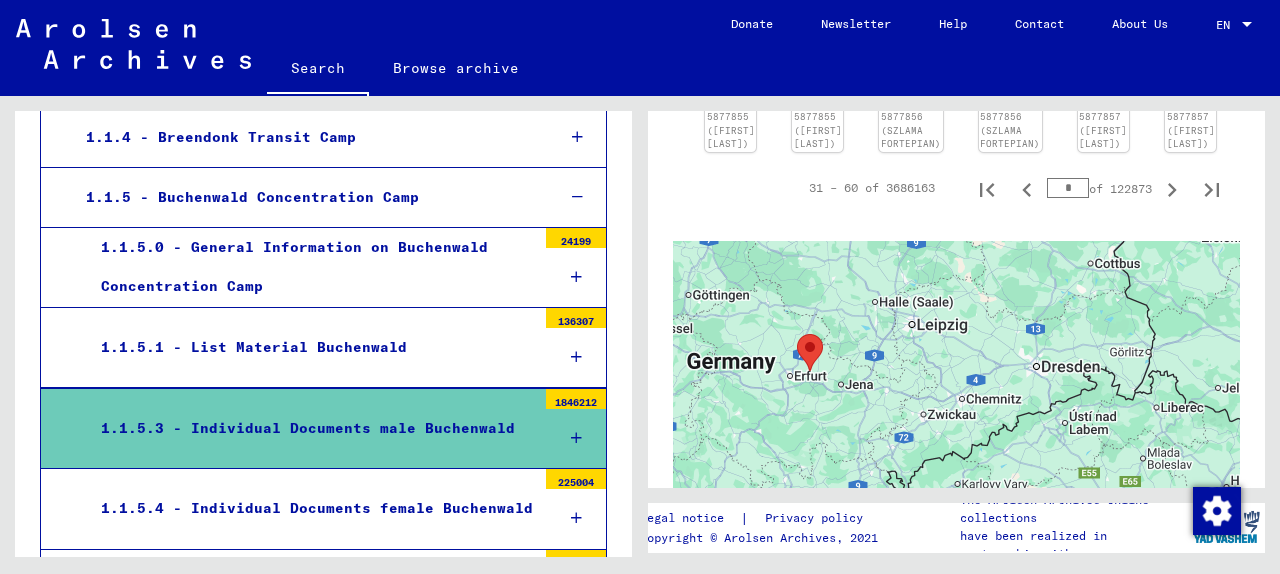 click on "31 – 60 of 3686163  *  of 122873" at bounding box center [956, 188] 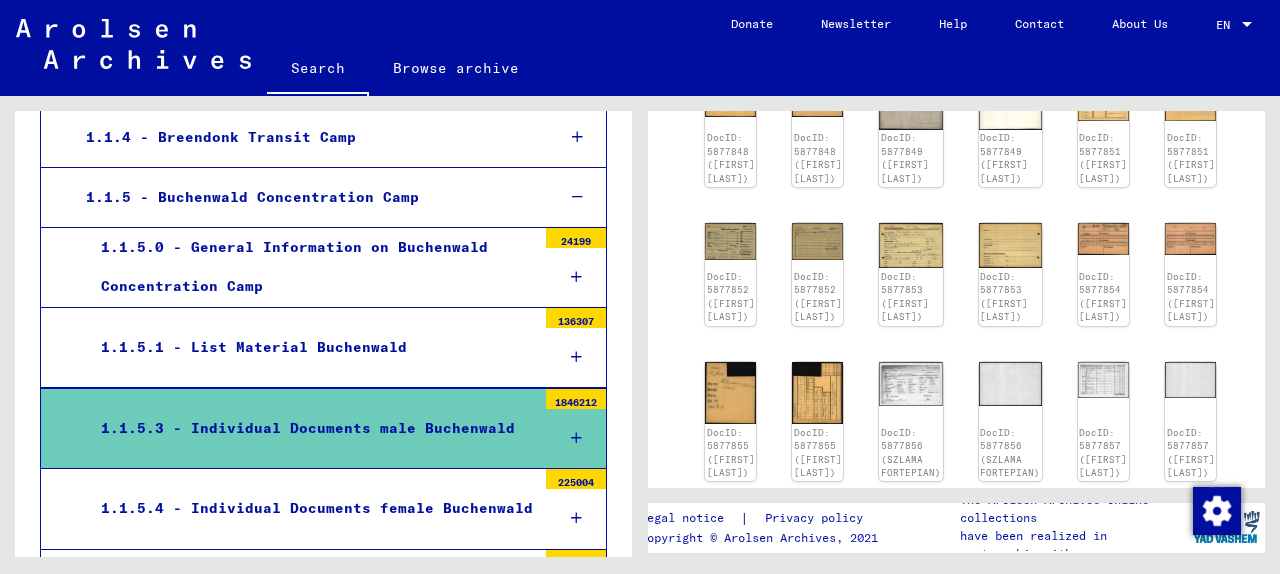 scroll, scrollTop: 952, scrollLeft: 0, axis: vertical 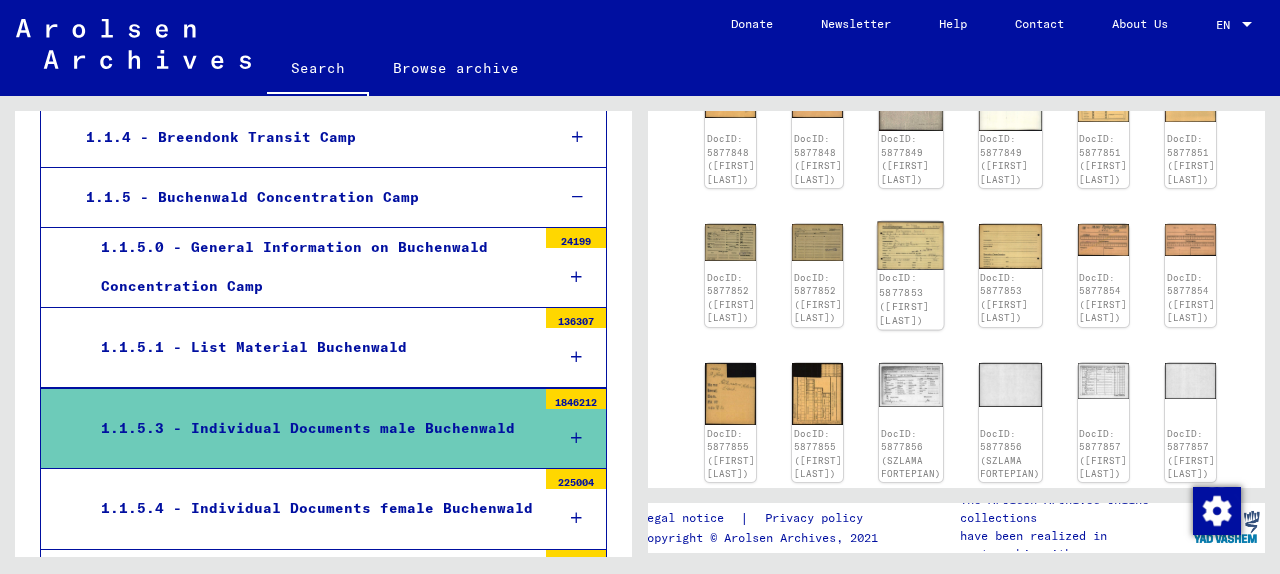 click 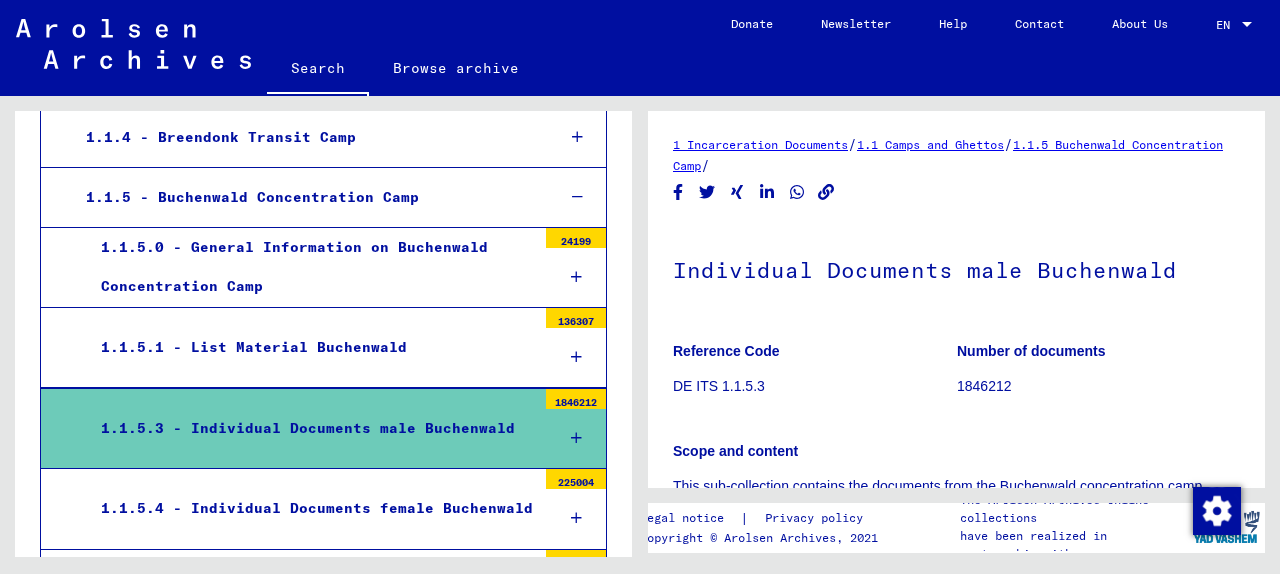 scroll, scrollTop: 0, scrollLeft: 0, axis: both 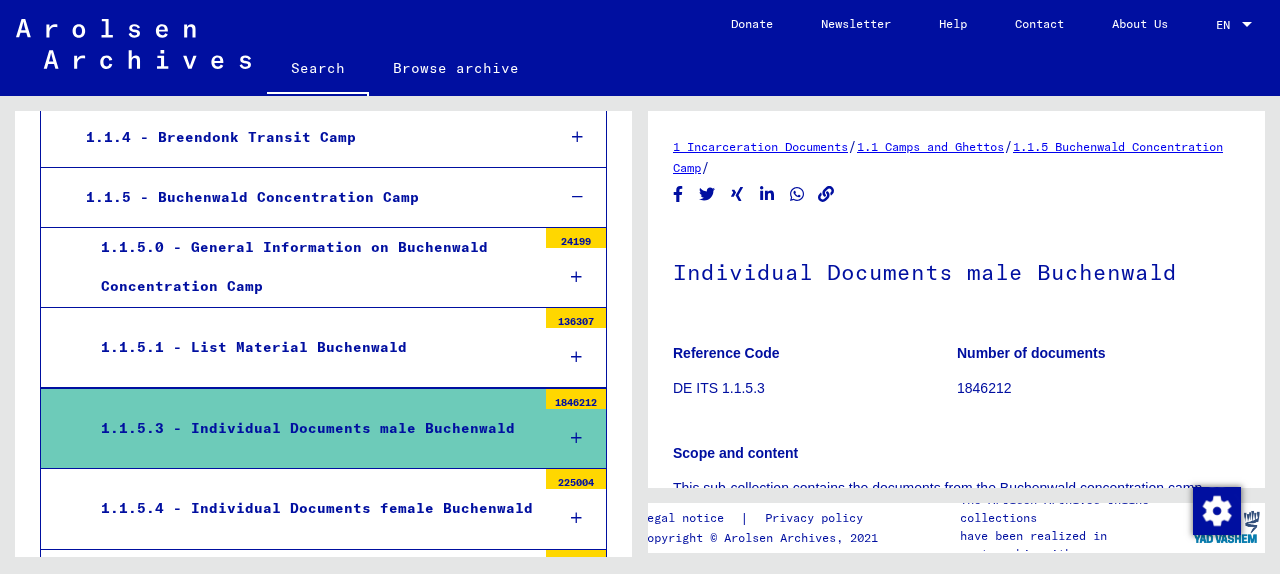 click on "1.1.5 Buchenwald Concentration Camp" 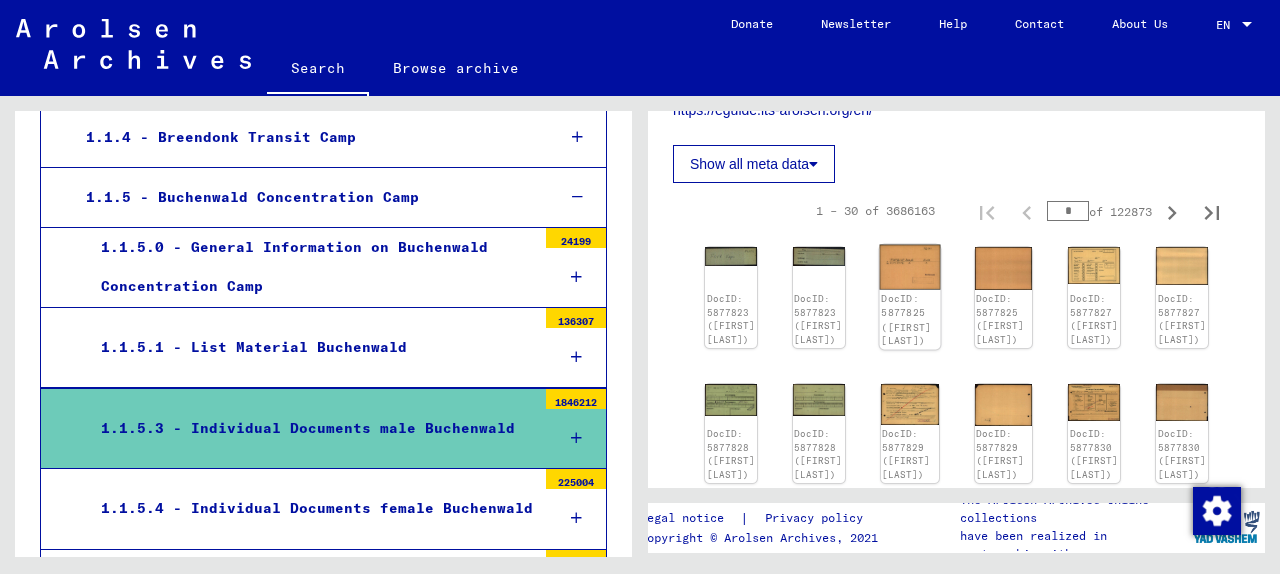 scroll, scrollTop: 468, scrollLeft: 0, axis: vertical 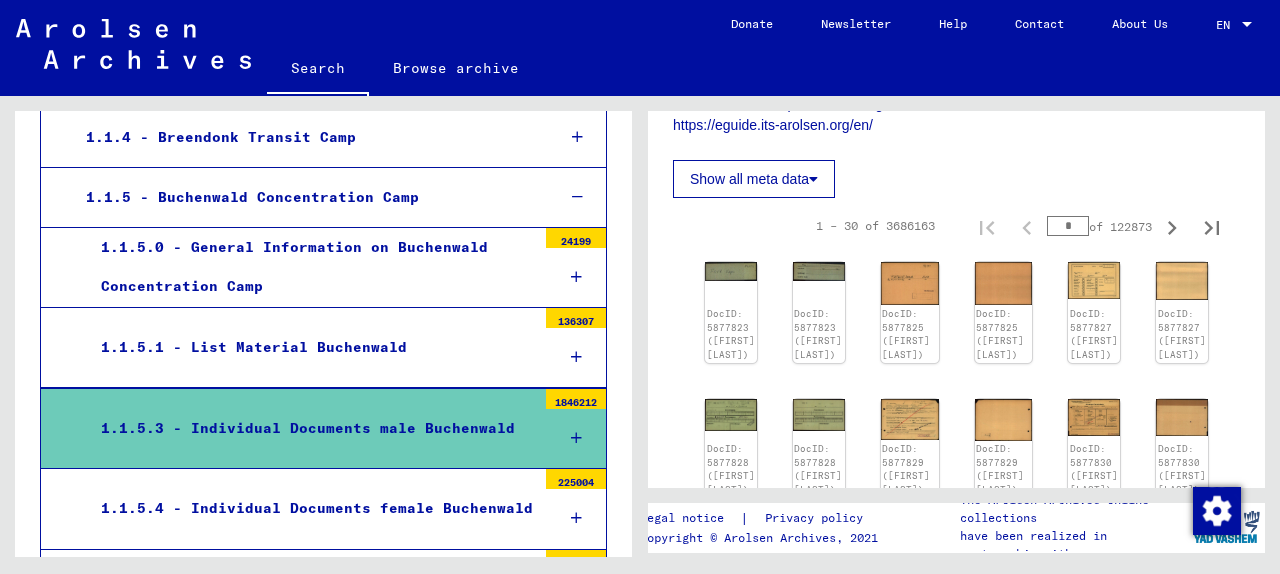click on "1.1.5.0 - General Information on Buchenwald Concentration Camp" at bounding box center [311, 267] 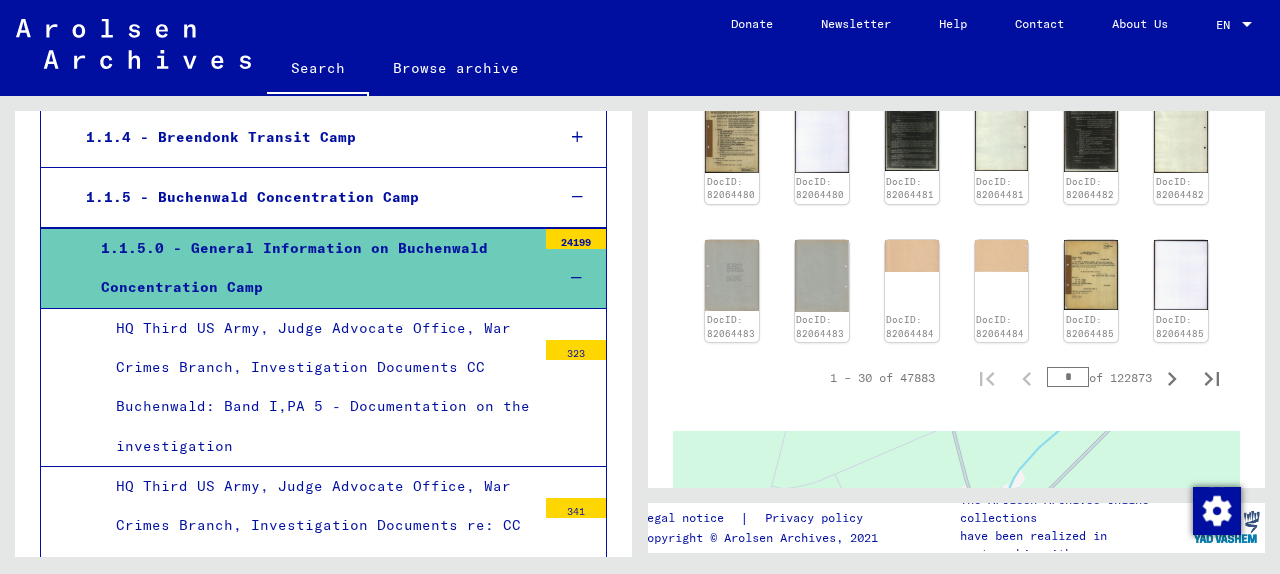 scroll, scrollTop: 1021, scrollLeft: 0, axis: vertical 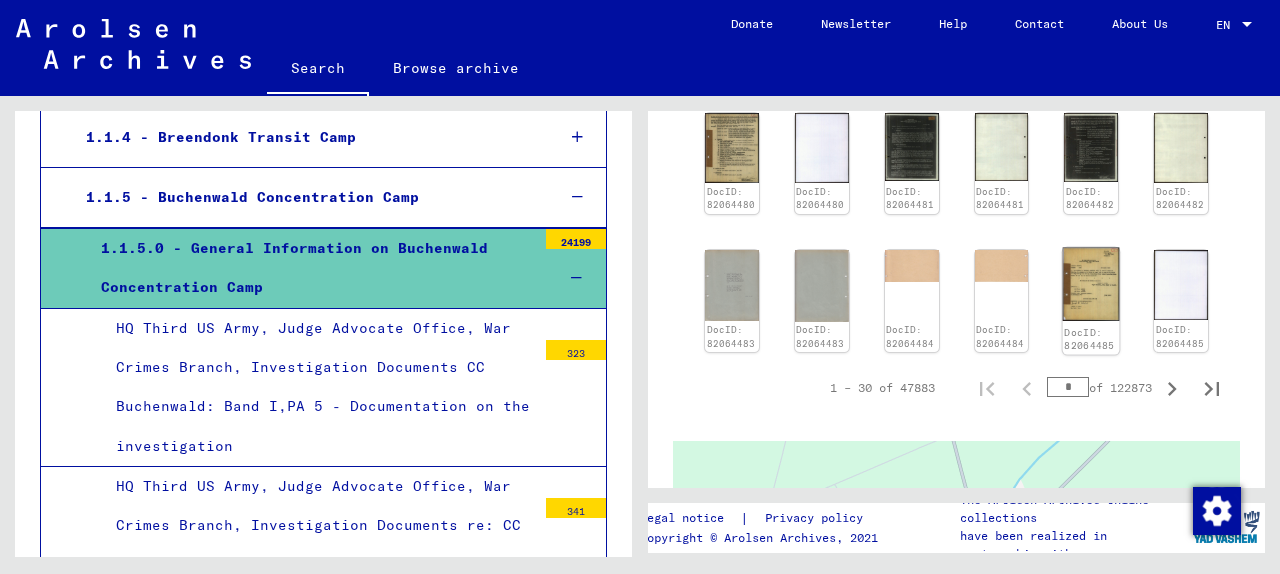 click 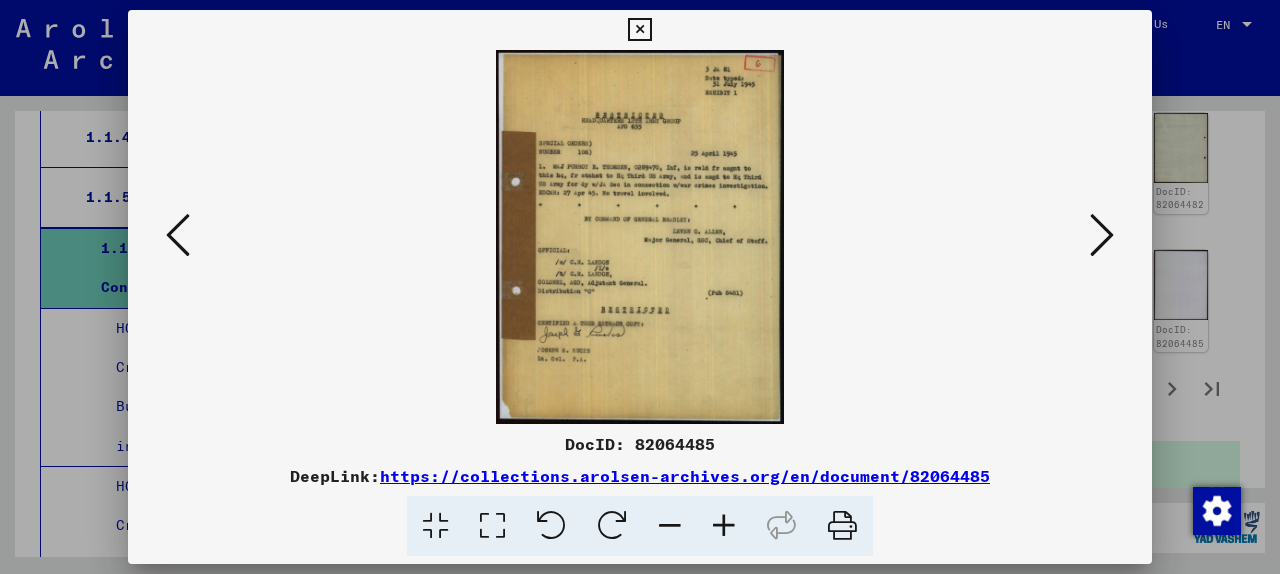 click at bounding box center [1102, 235] 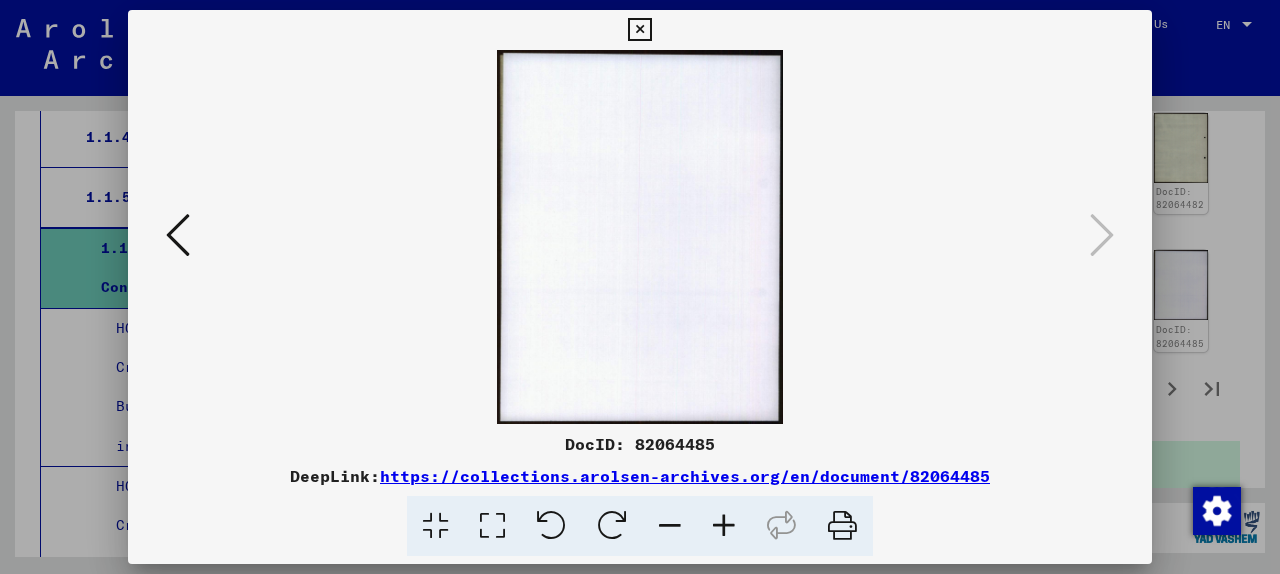 click on "https://collections.arolsen-archives.org/en/document/82064485" at bounding box center (685, 476) 